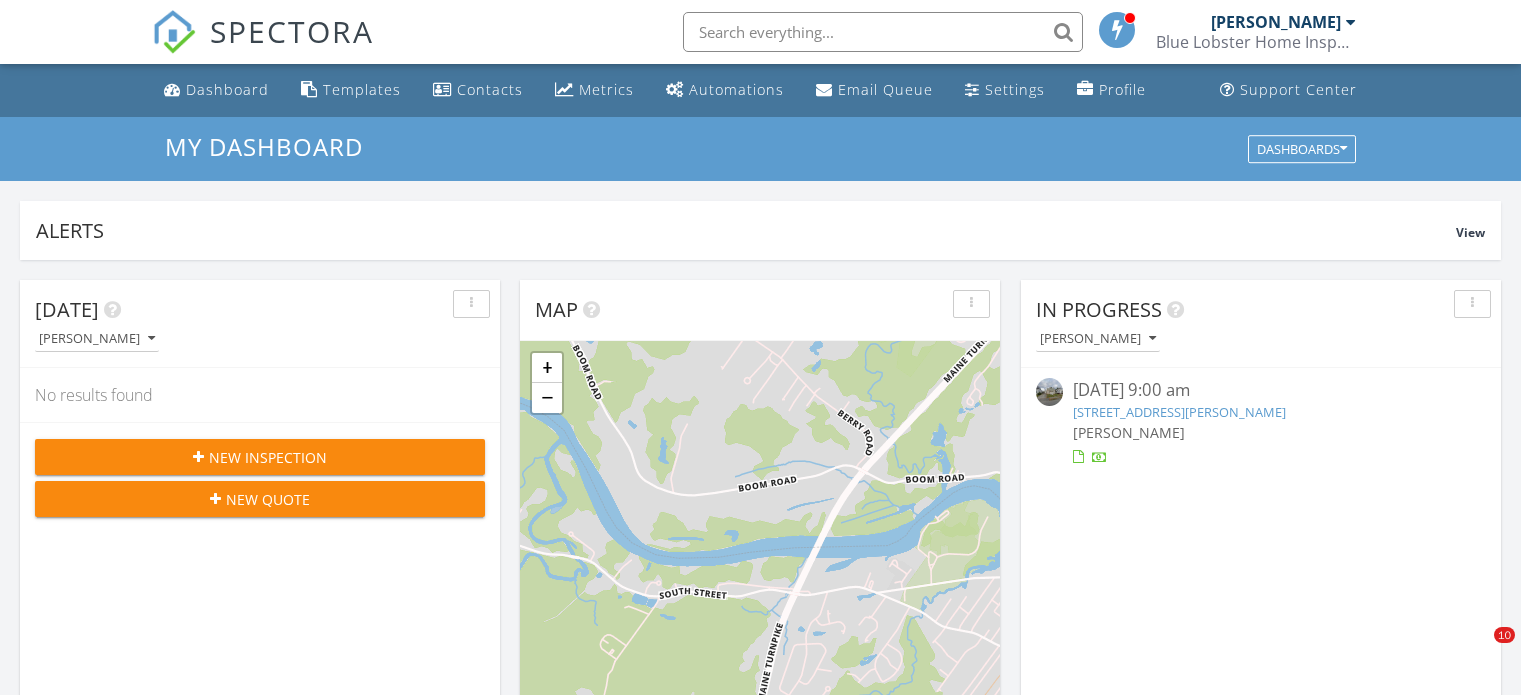 scroll, scrollTop: 0, scrollLeft: 0, axis: both 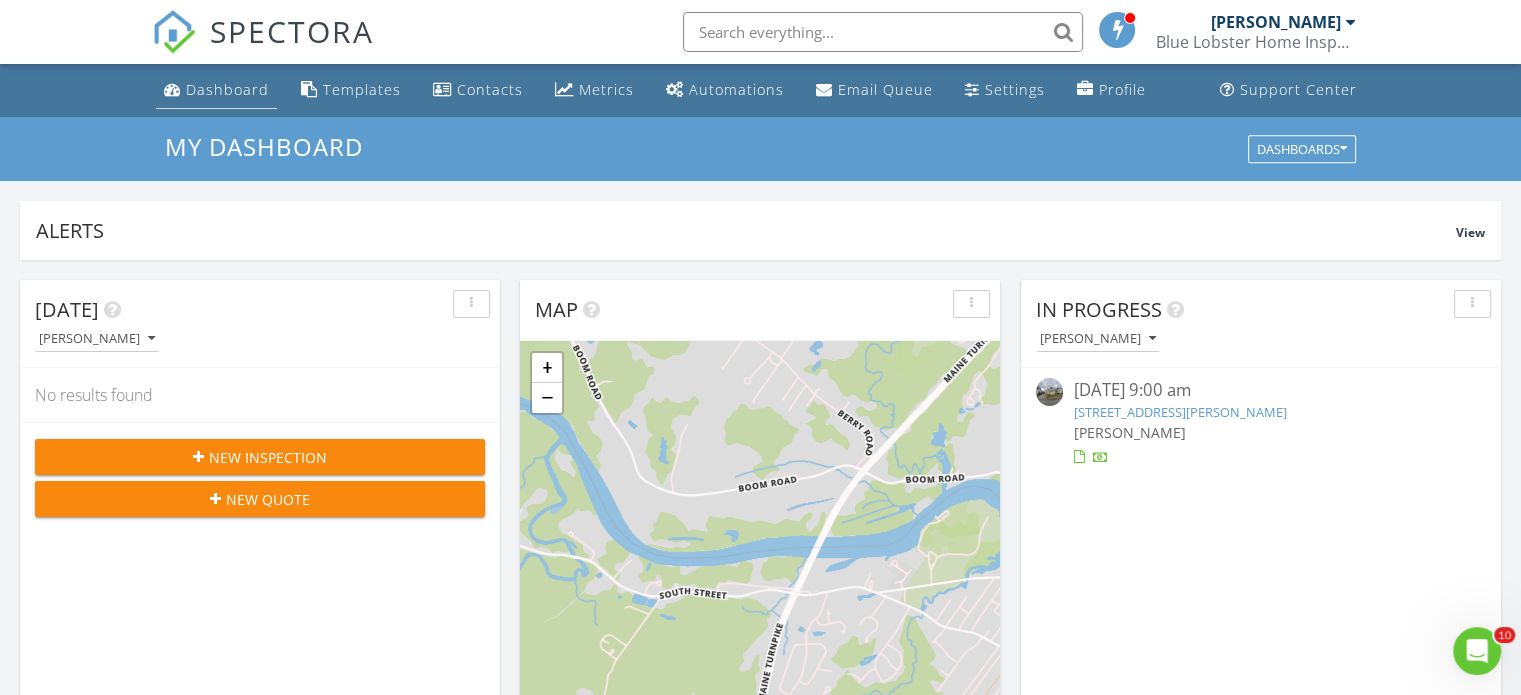 click on "Dashboard" at bounding box center [227, 89] 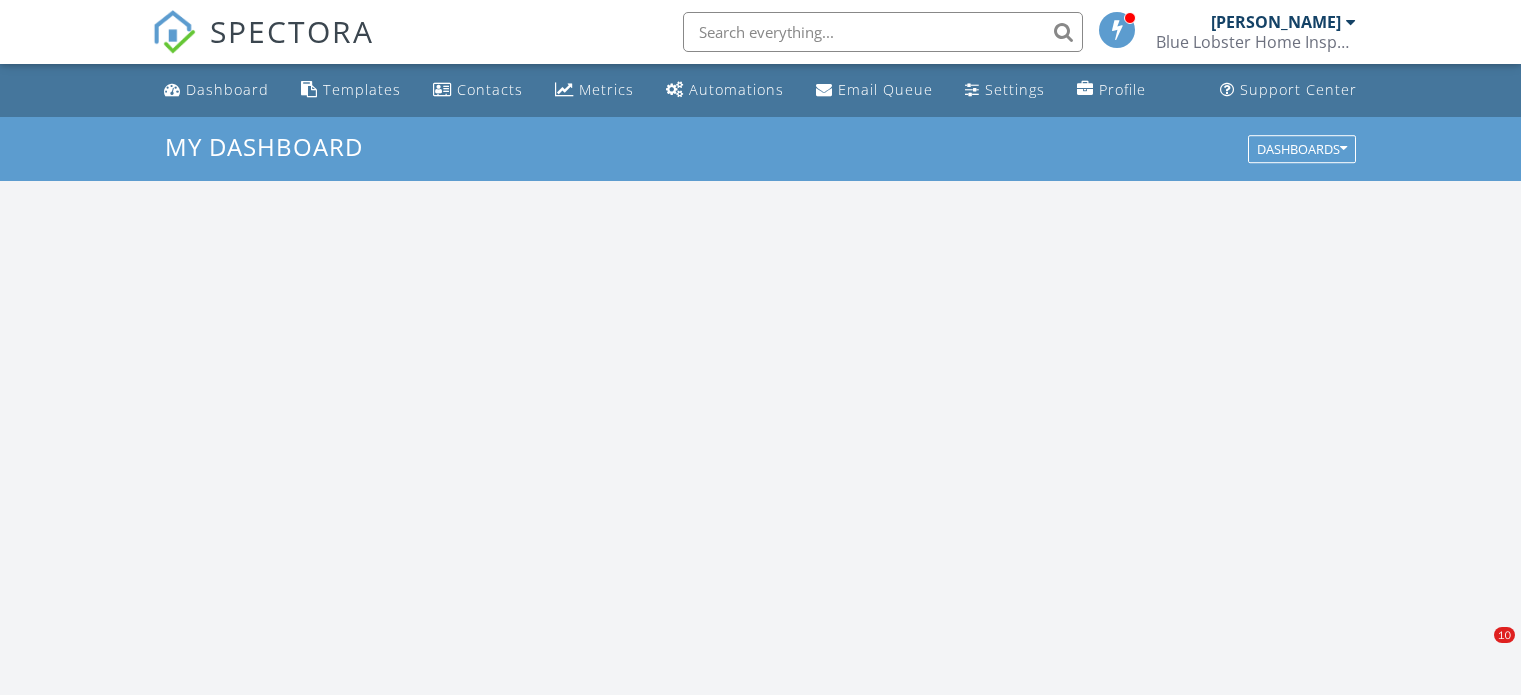 scroll, scrollTop: 0, scrollLeft: 0, axis: both 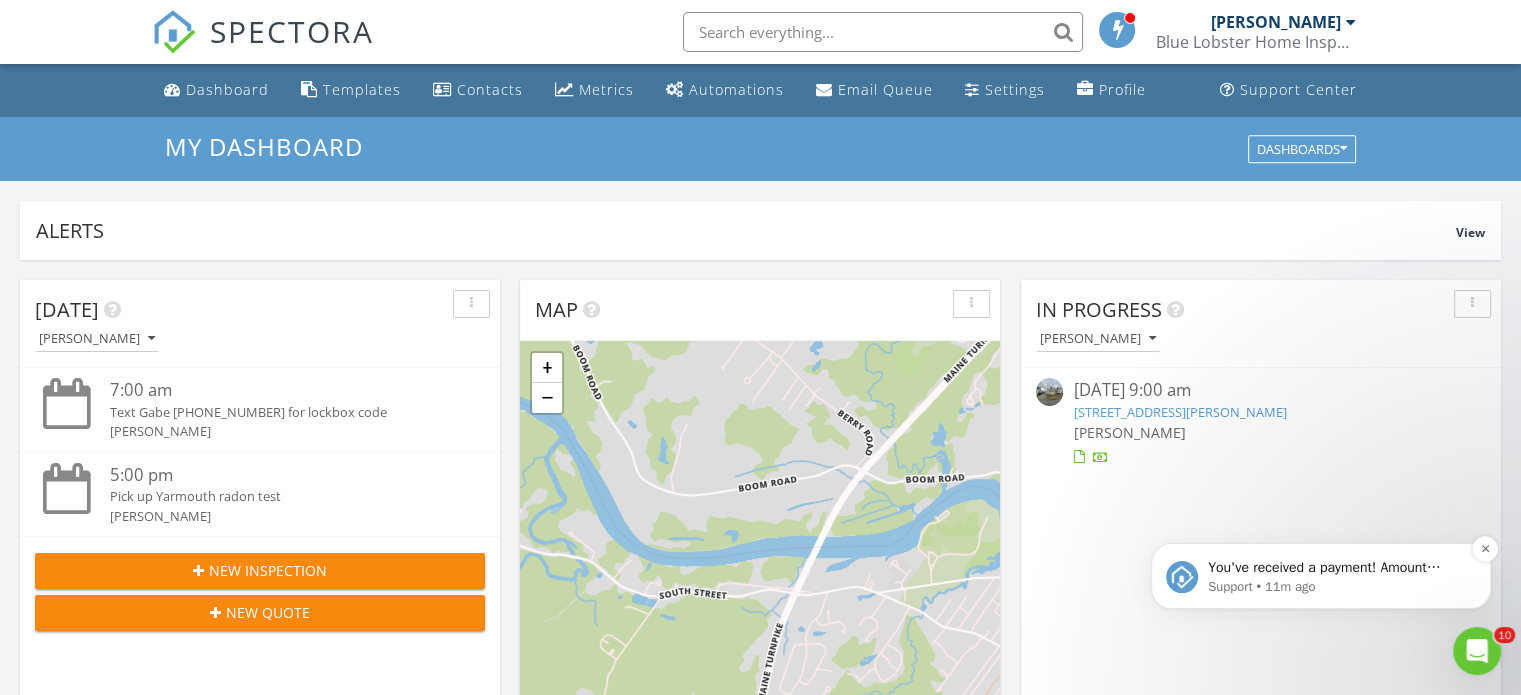 click on "You've received a payment!  Amount  $600.00  Fee  $16.80  Net  $583.20  Transaction #  pi_3RkaDBK7snlDGpRF0tQJSE7z  Inspection  28 Turkey Farm Rd, Standish, ME 04084 Payouts to your bank or debit card occur on a daily basis. Each payment usually takes two business days to process. You can view your pending payout amount here. If you have any questions reach out on our chat bubble at app.spectora.com." at bounding box center [1337, 568] 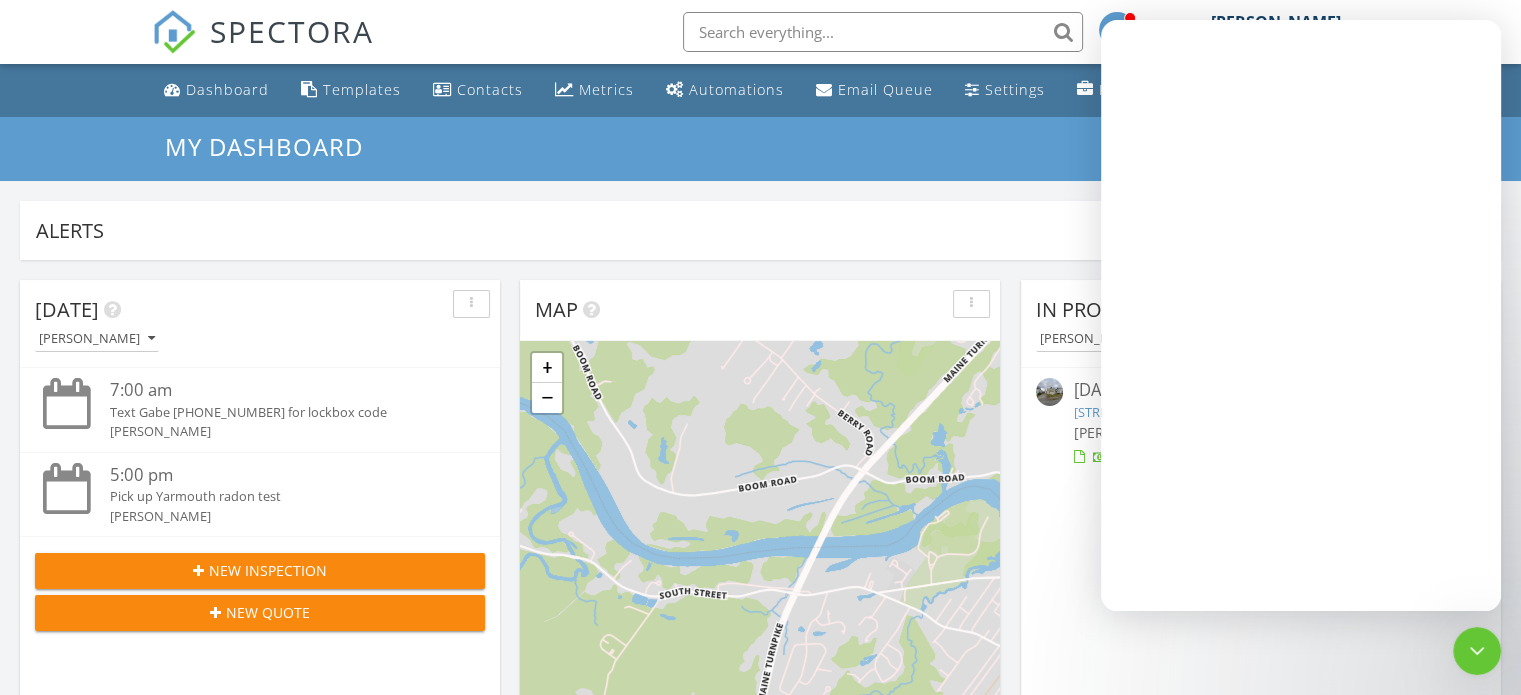 scroll, scrollTop: 0, scrollLeft: 0, axis: both 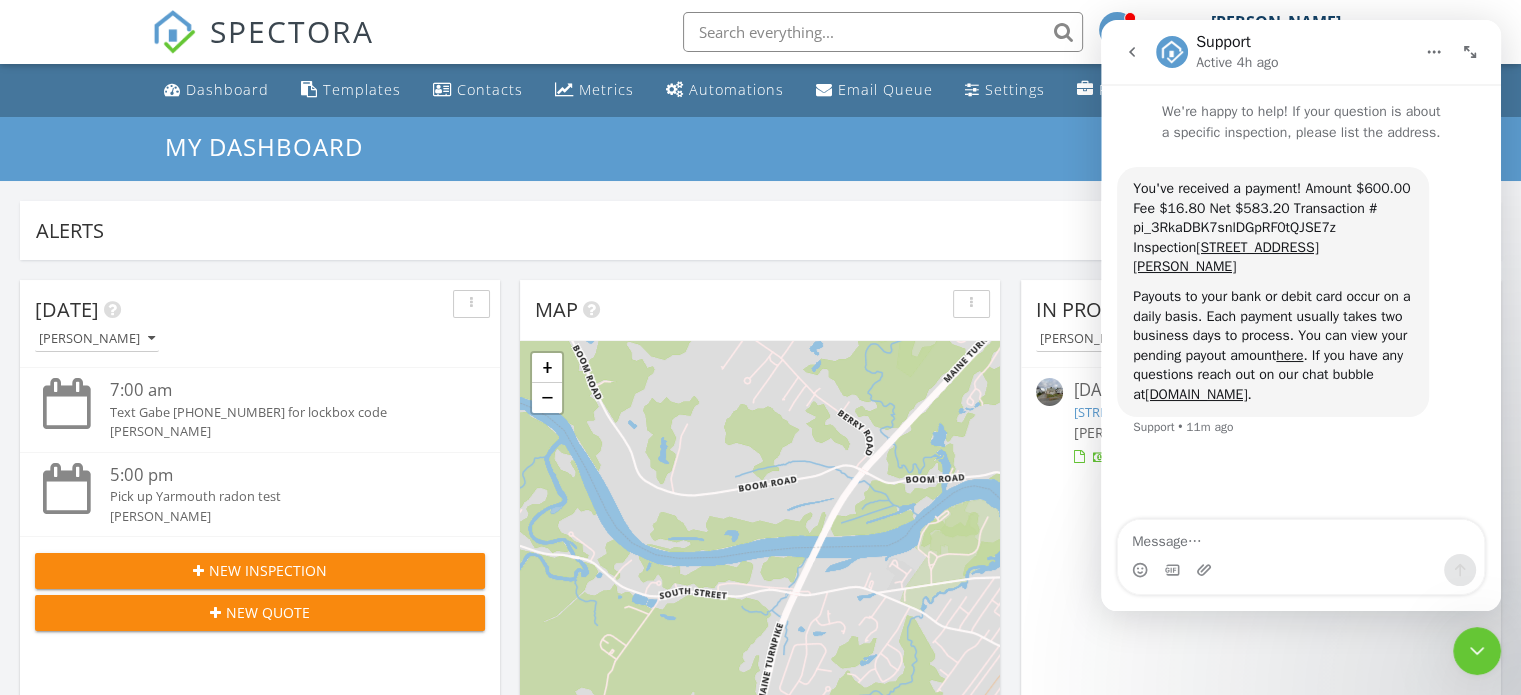 click 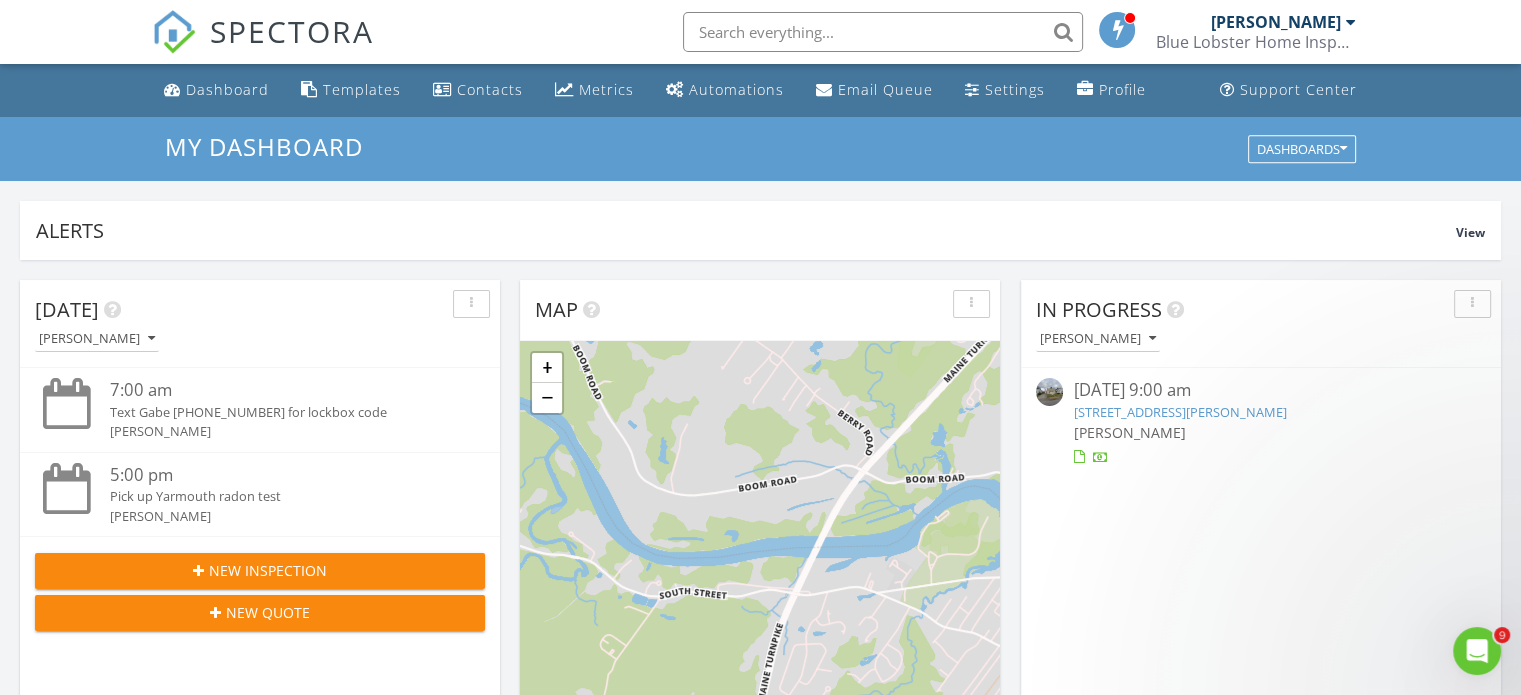 scroll, scrollTop: 0, scrollLeft: 0, axis: both 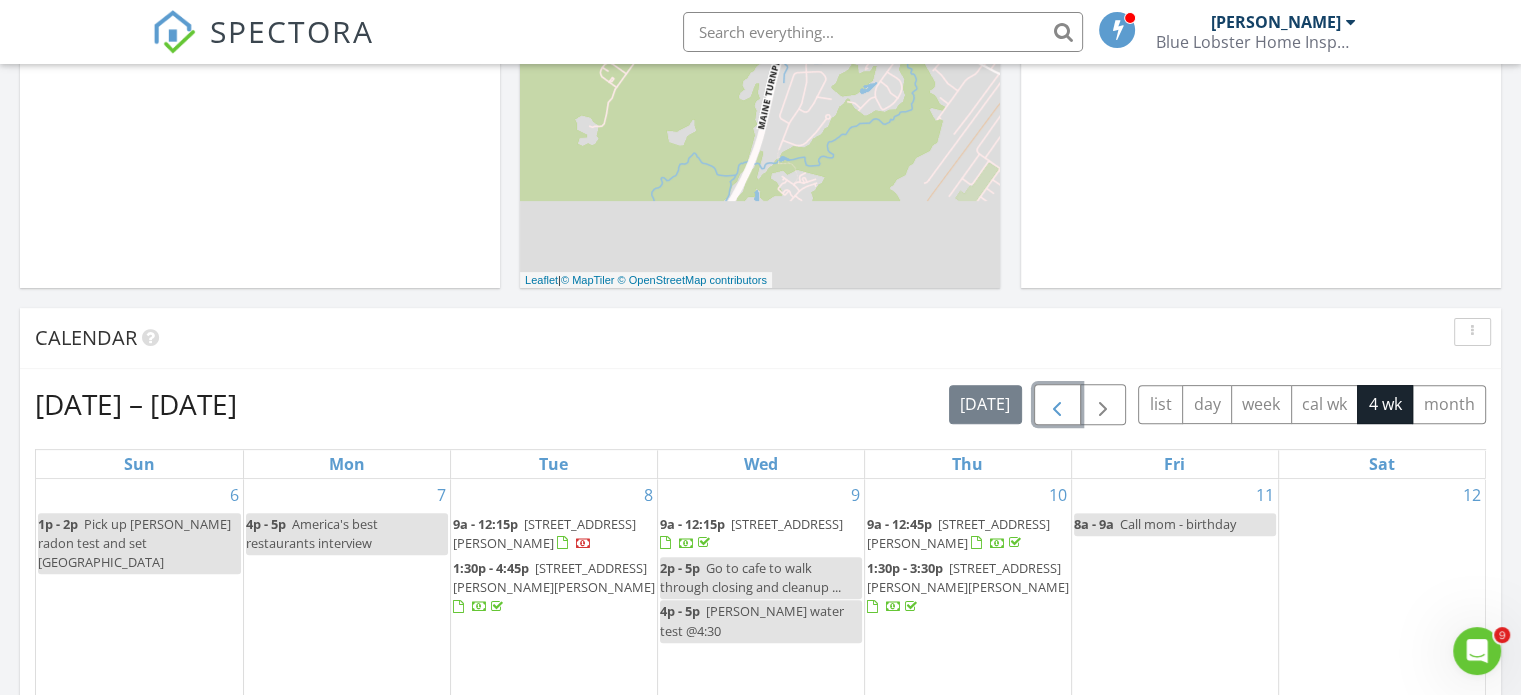 click at bounding box center [1057, 405] 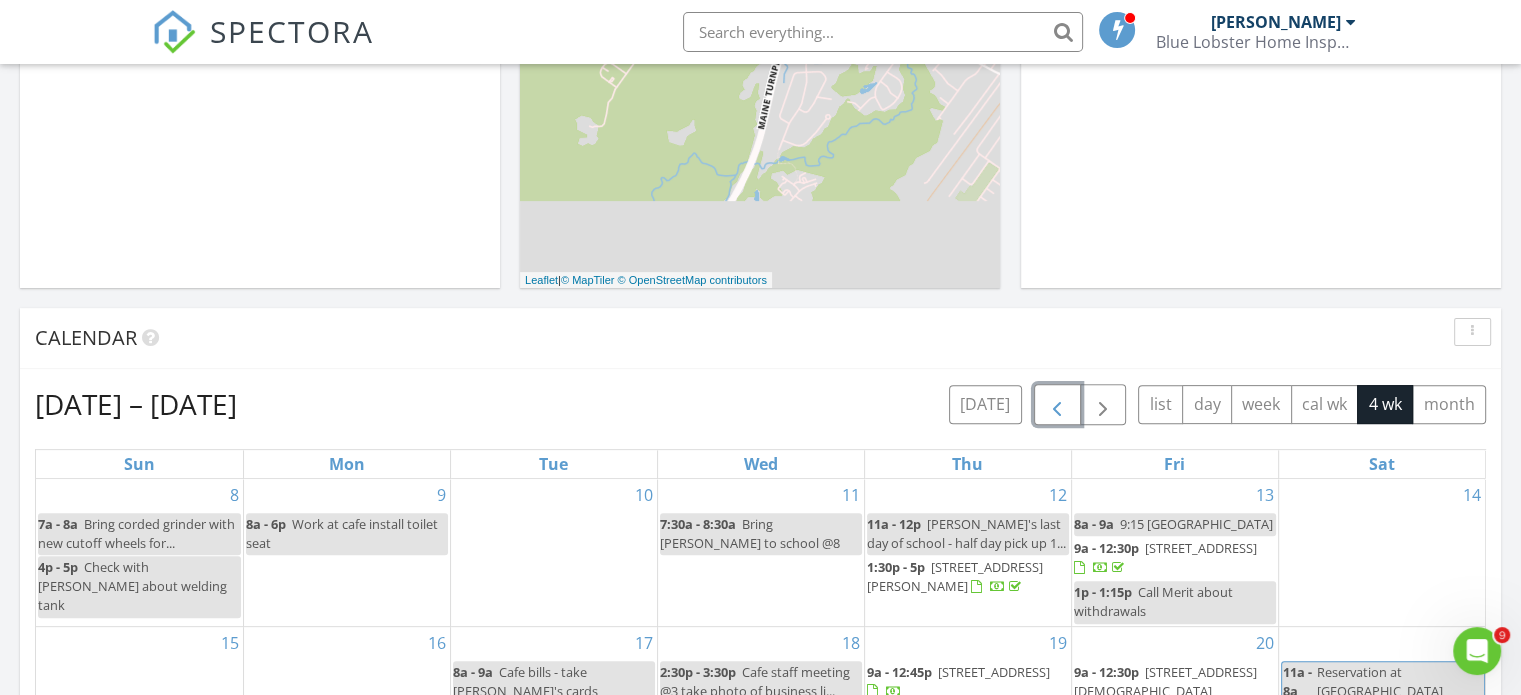 click at bounding box center [1057, 405] 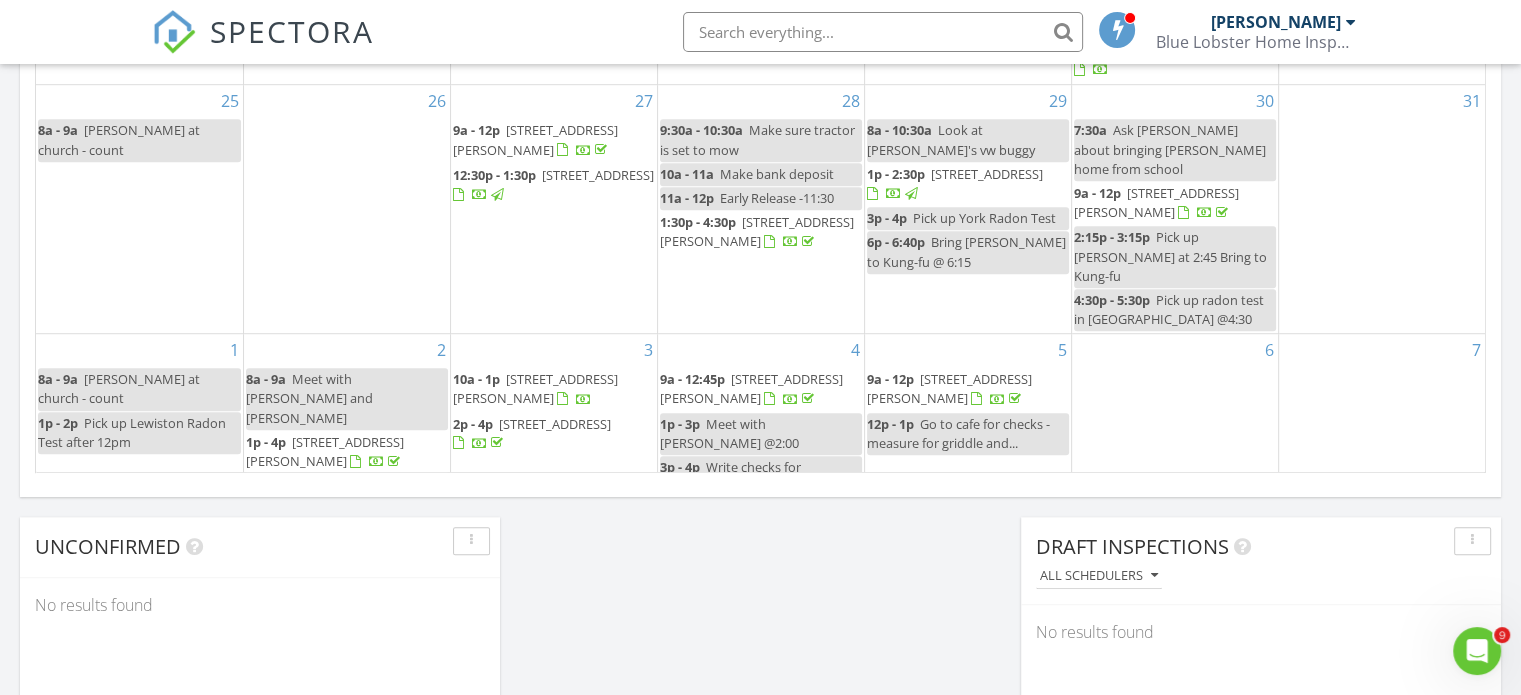 scroll, scrollTop: 1364, scrollLeft: 0, axis: vertical 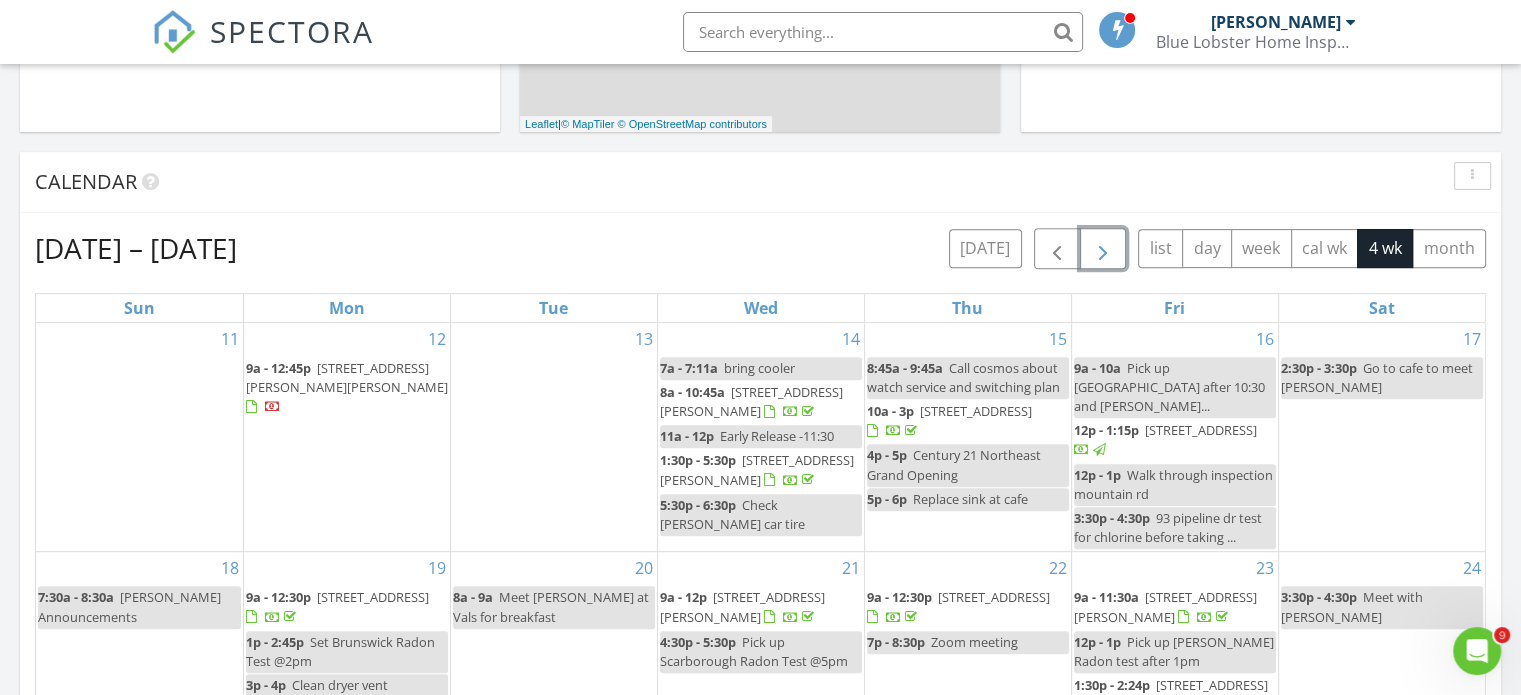 click at bounding box center [1103, 249] 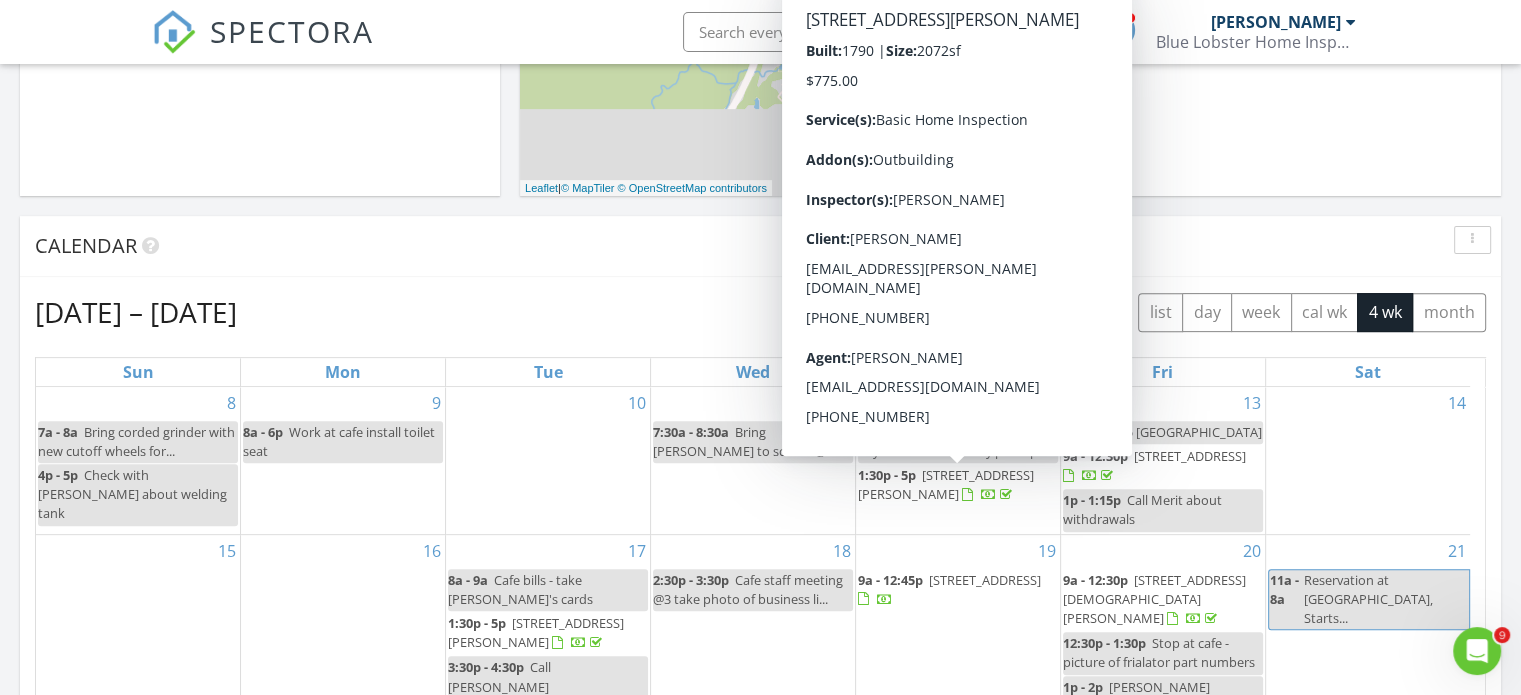 scroll, scrollTop: 672, scrollLeft: 0, axis: vertical 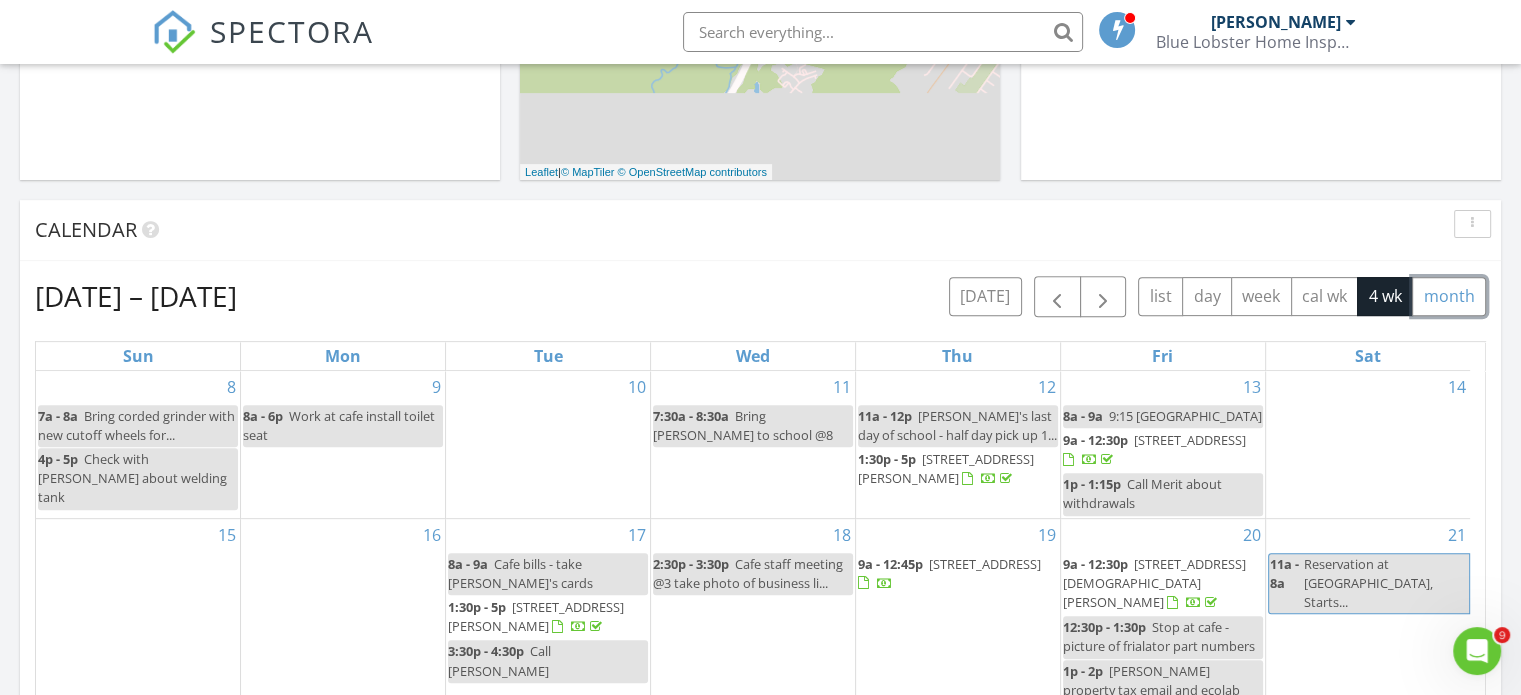 click on "month" at bounding box center (1449, 296) 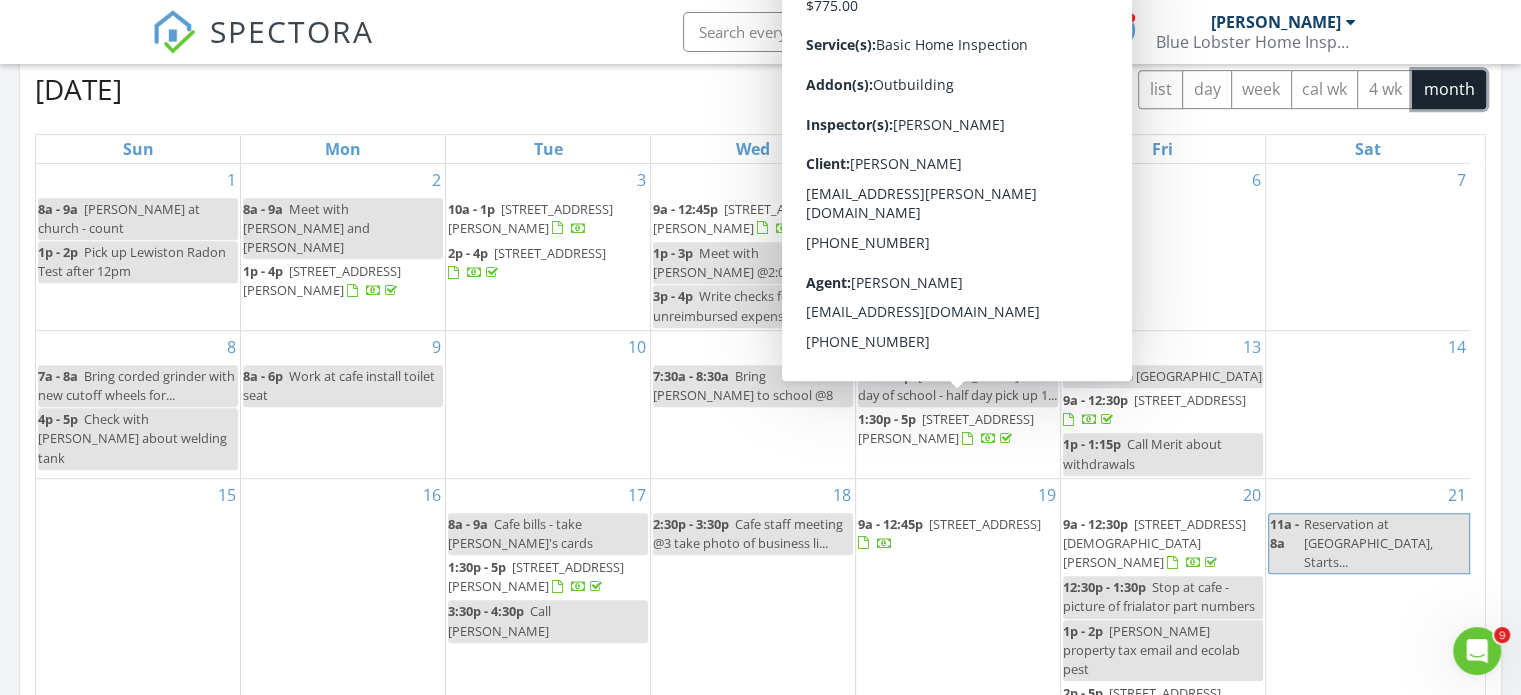 scroll, scrollTop: 892, scrollLeft: 0, axis: vertical 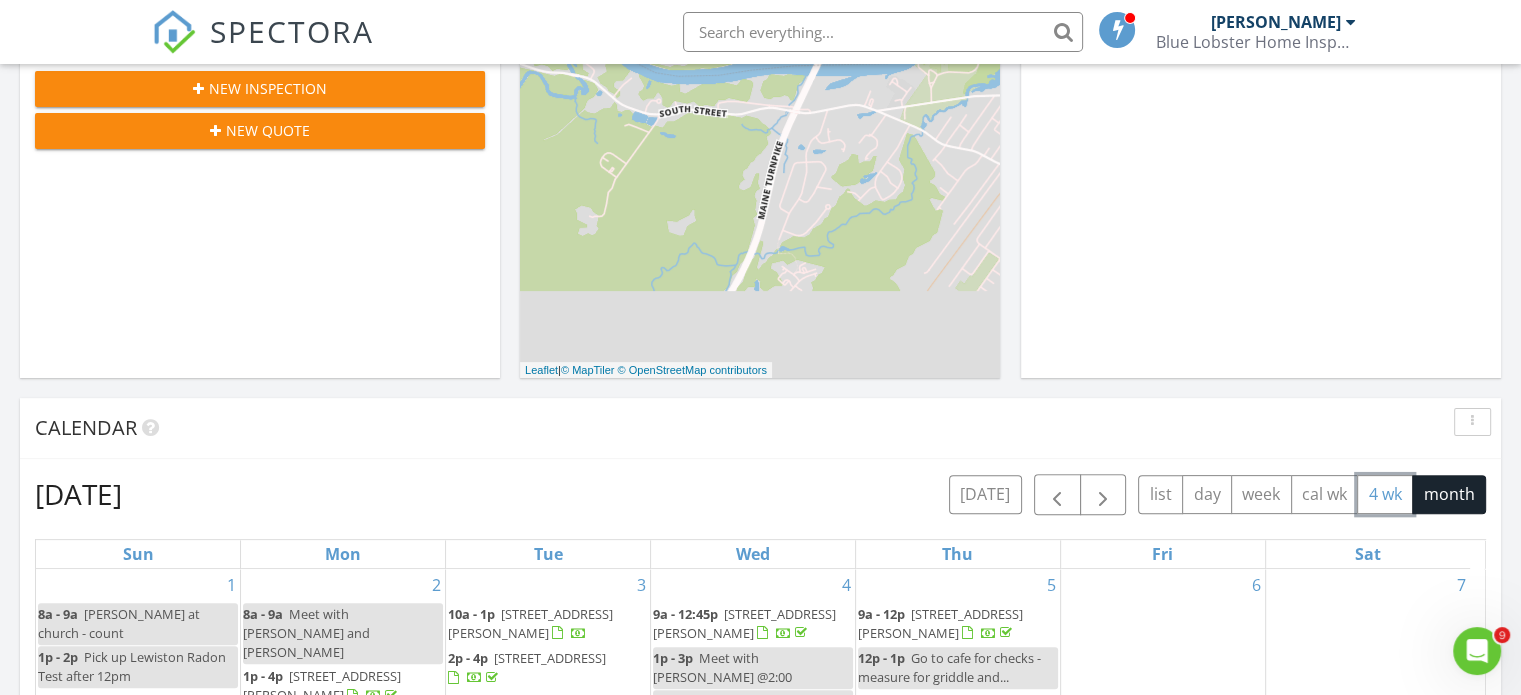 click on "4 wk" at bounding box center (1385, 494) 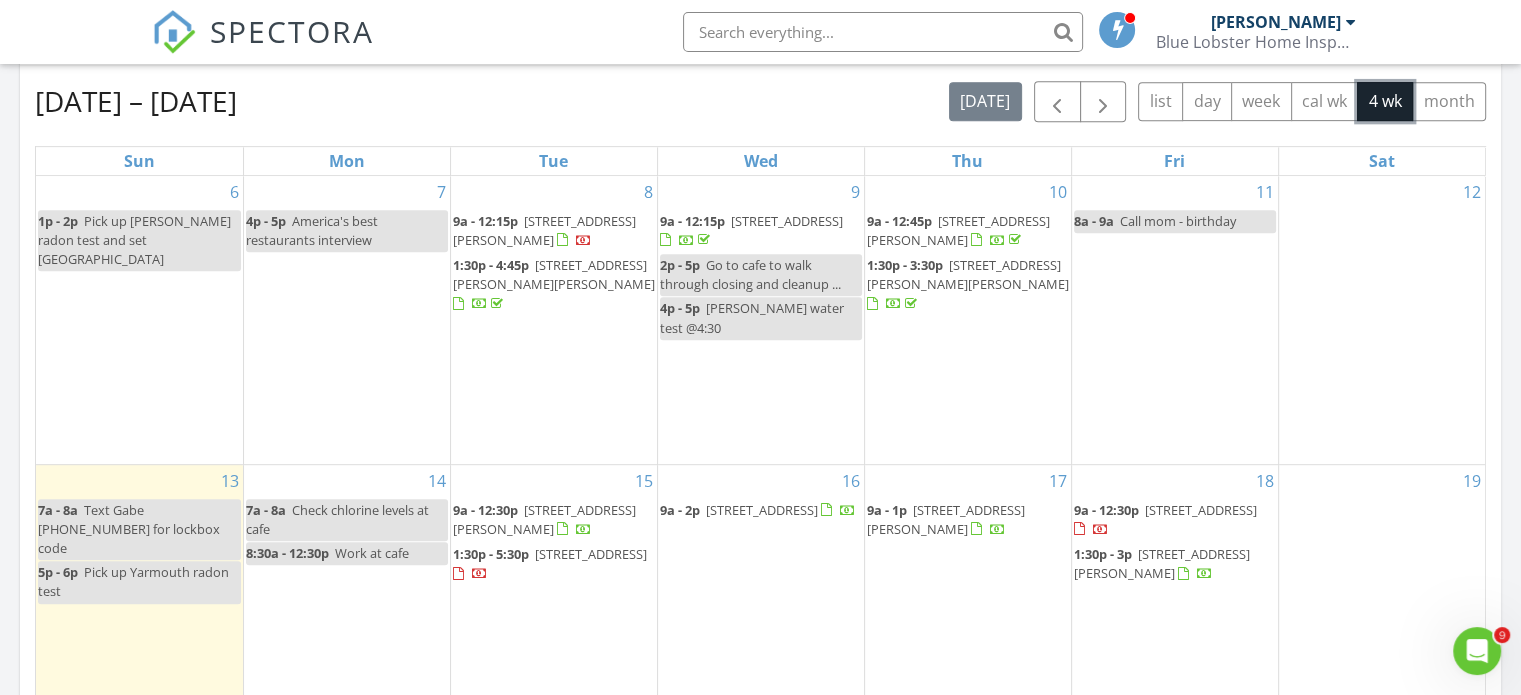 scroll, scrollTop: 876, scrollLeft: 0, axis: vertical 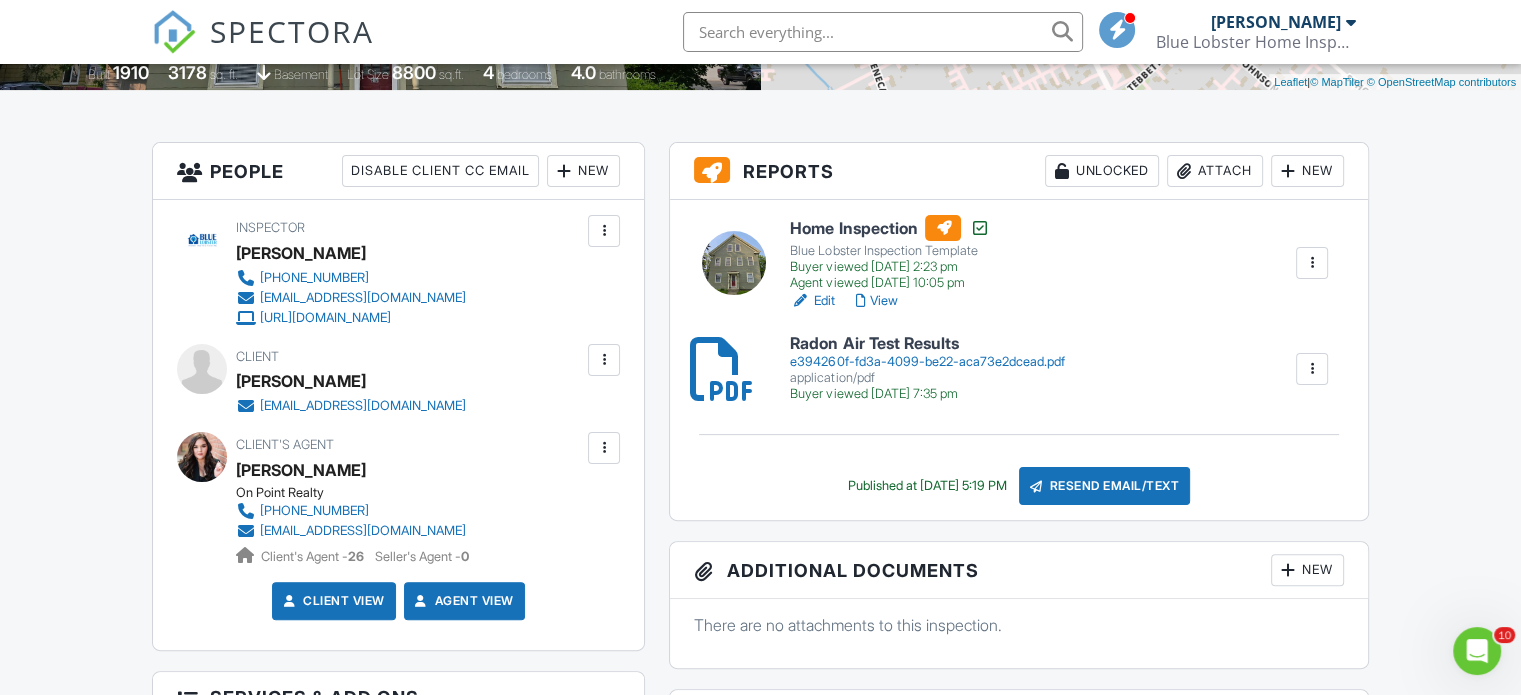 click on "e394260f-fd3a-4099-be22-aca73e2dcead.pdf" at bounding box center (927, 362) 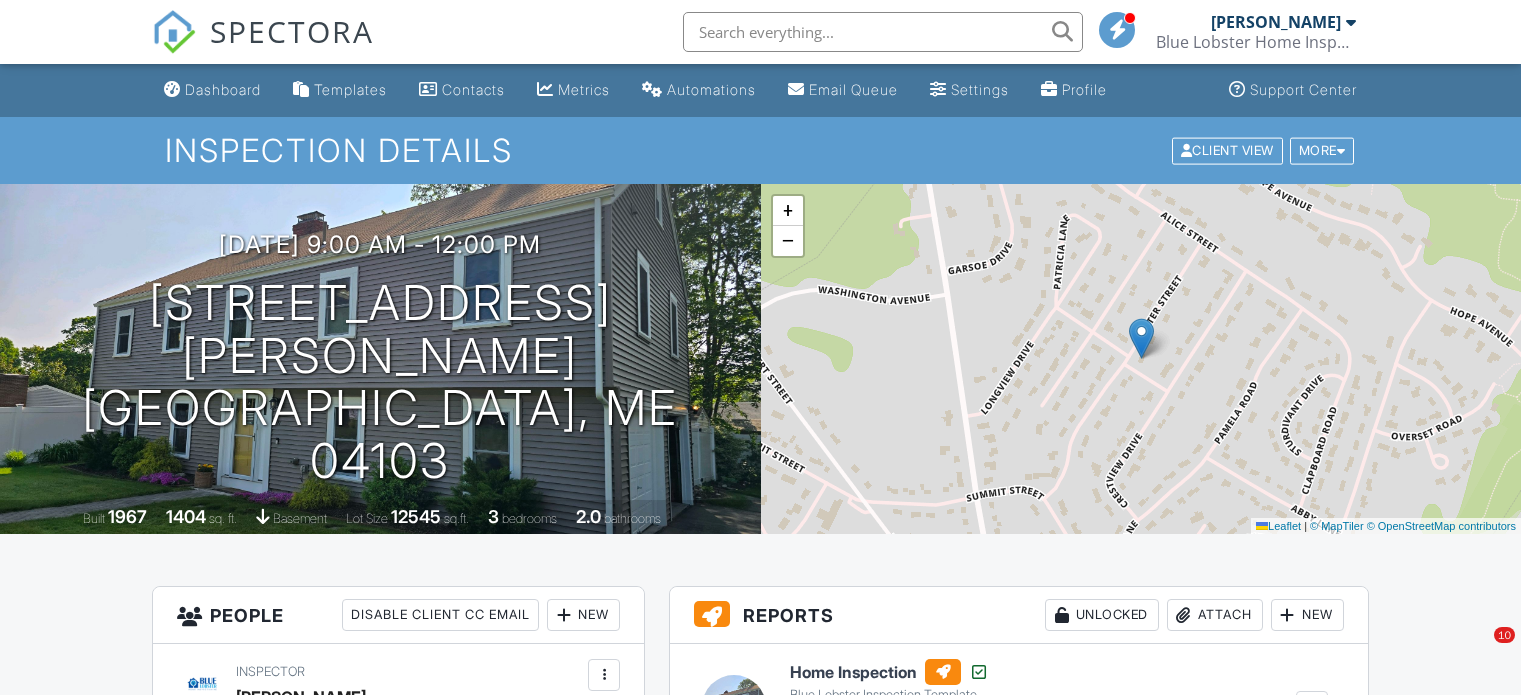 scroll, scrollTop: 0, scrollLeft: 0, axis: both 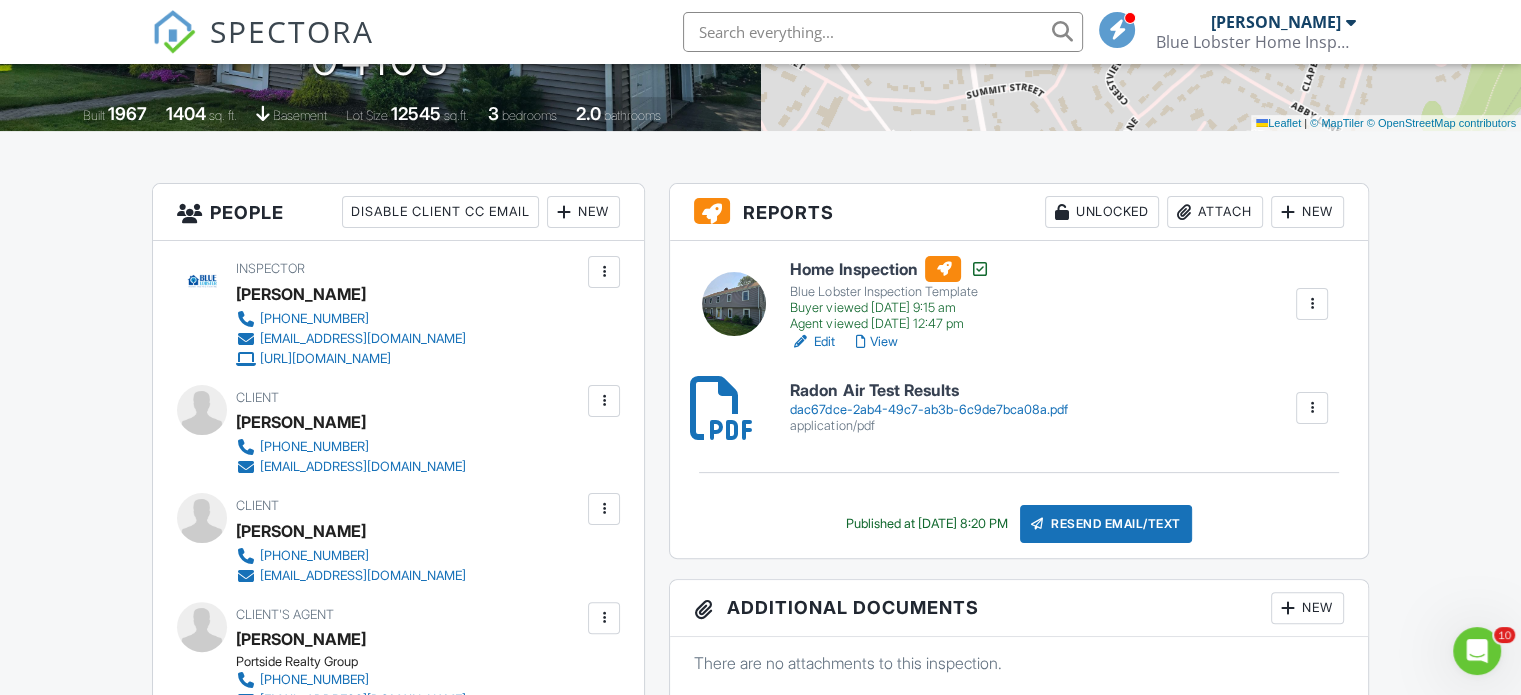click on "dac67dce-2ab4-49c7-ab3b-6c9de7bca08a.pdf" at bounding box center (928, 410) 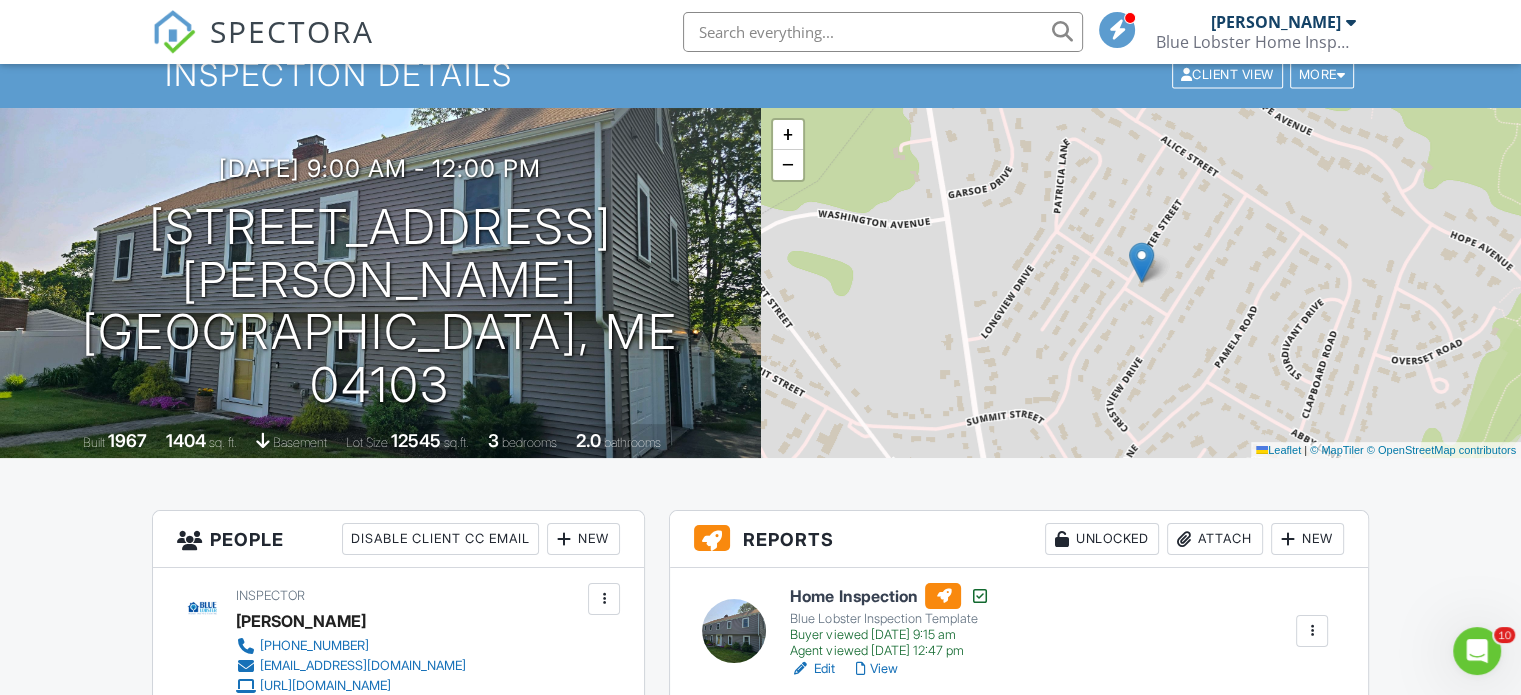 scroll, scrollTop: 0, scrollLeft: 0, axis: both 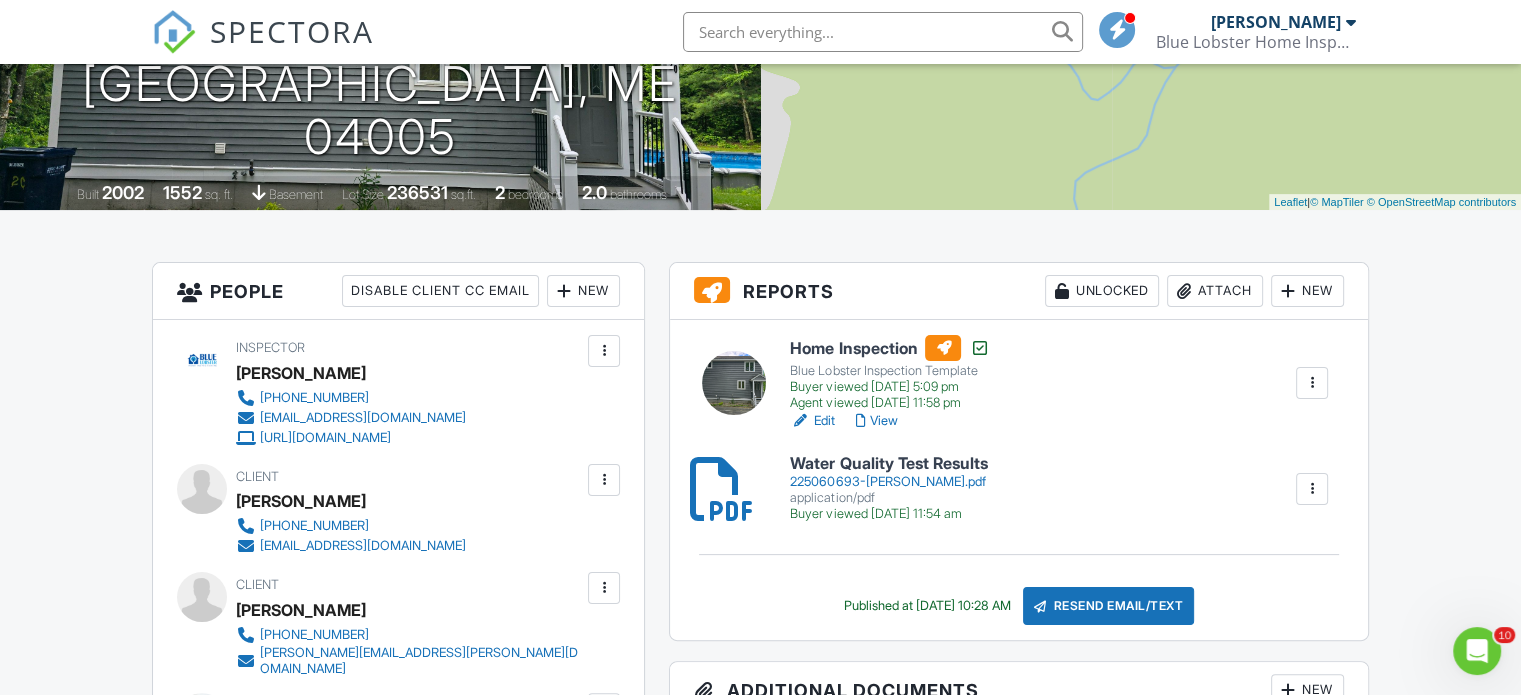 click on "225060693-Wetherbee.pdf" at bounding box center [888, 482] 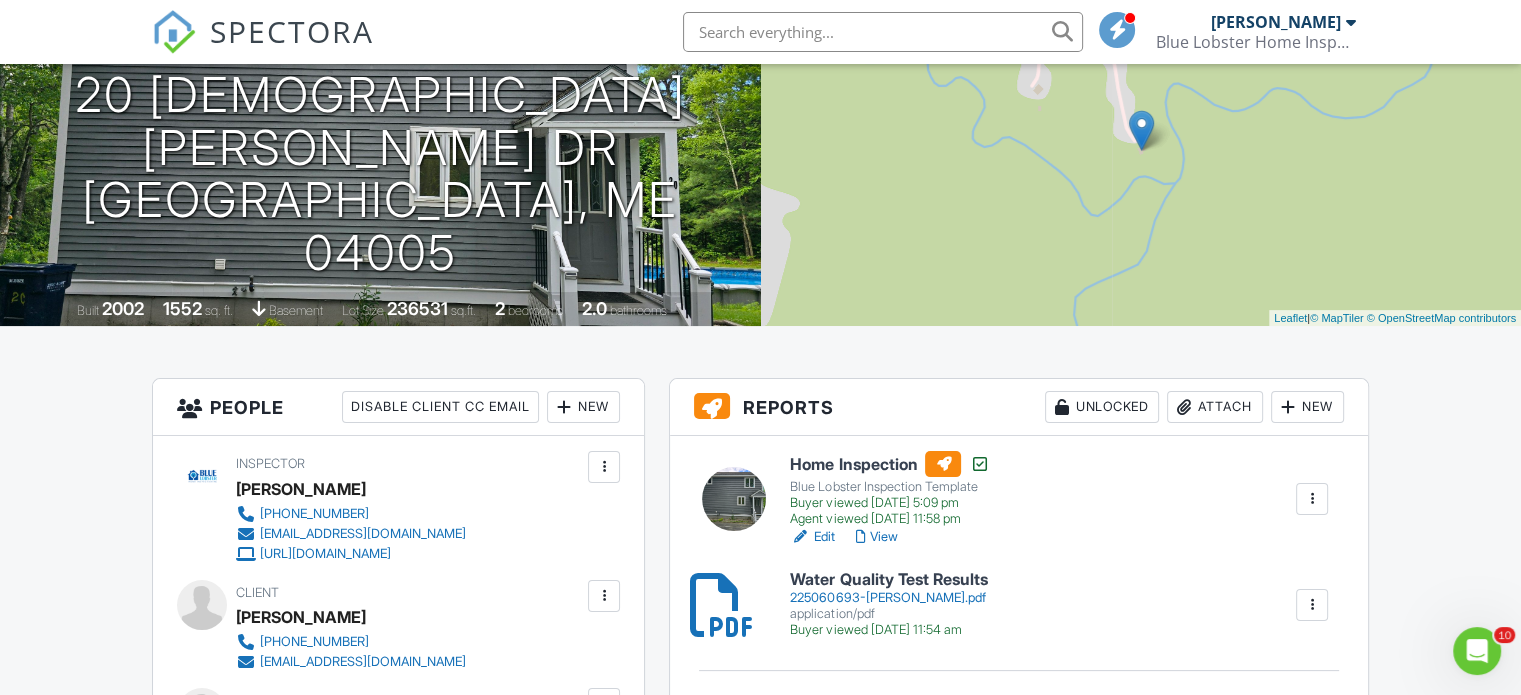 scroll, scrollTop: 183, scrollLeft: 0, axis: vertical 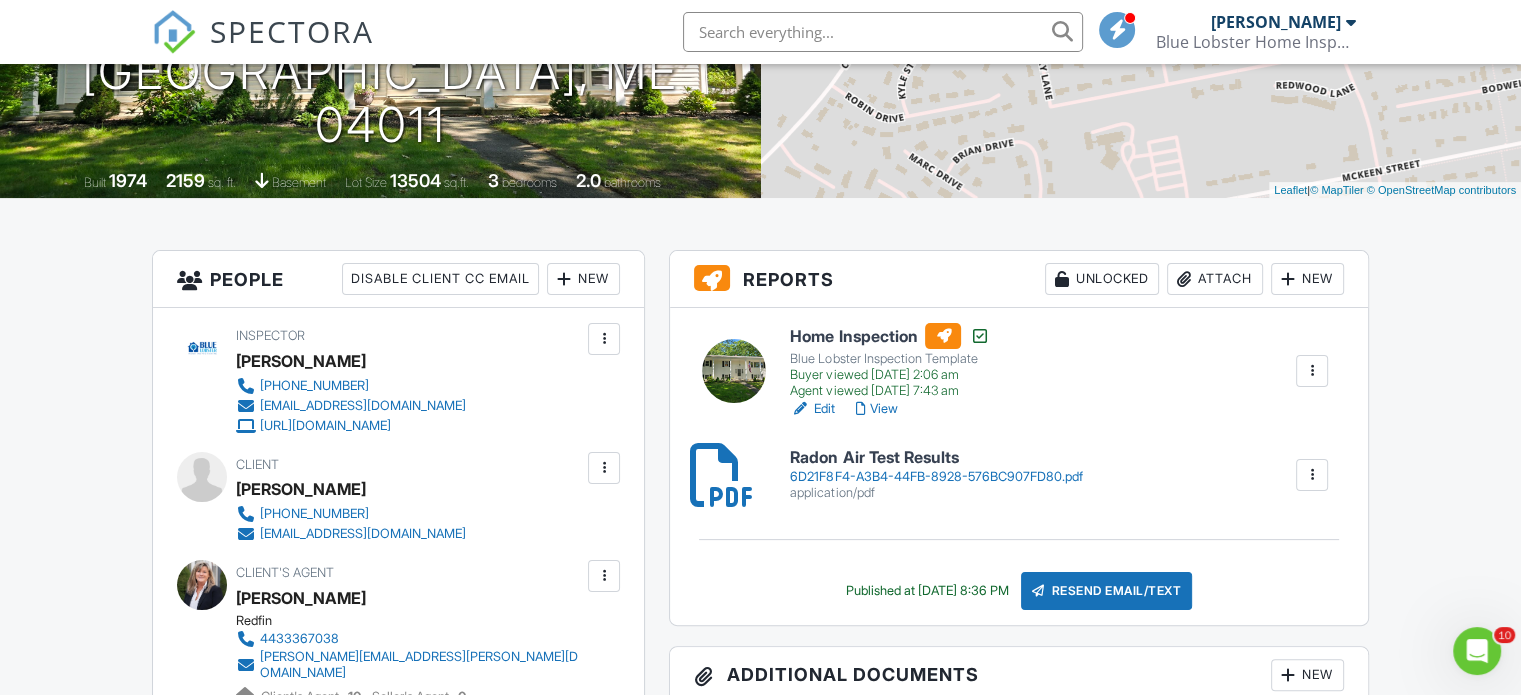 click on "6D21F8F4-A3B4-44FB-8928-576BC907FD80.pdf" at bounding box center (936, 477) 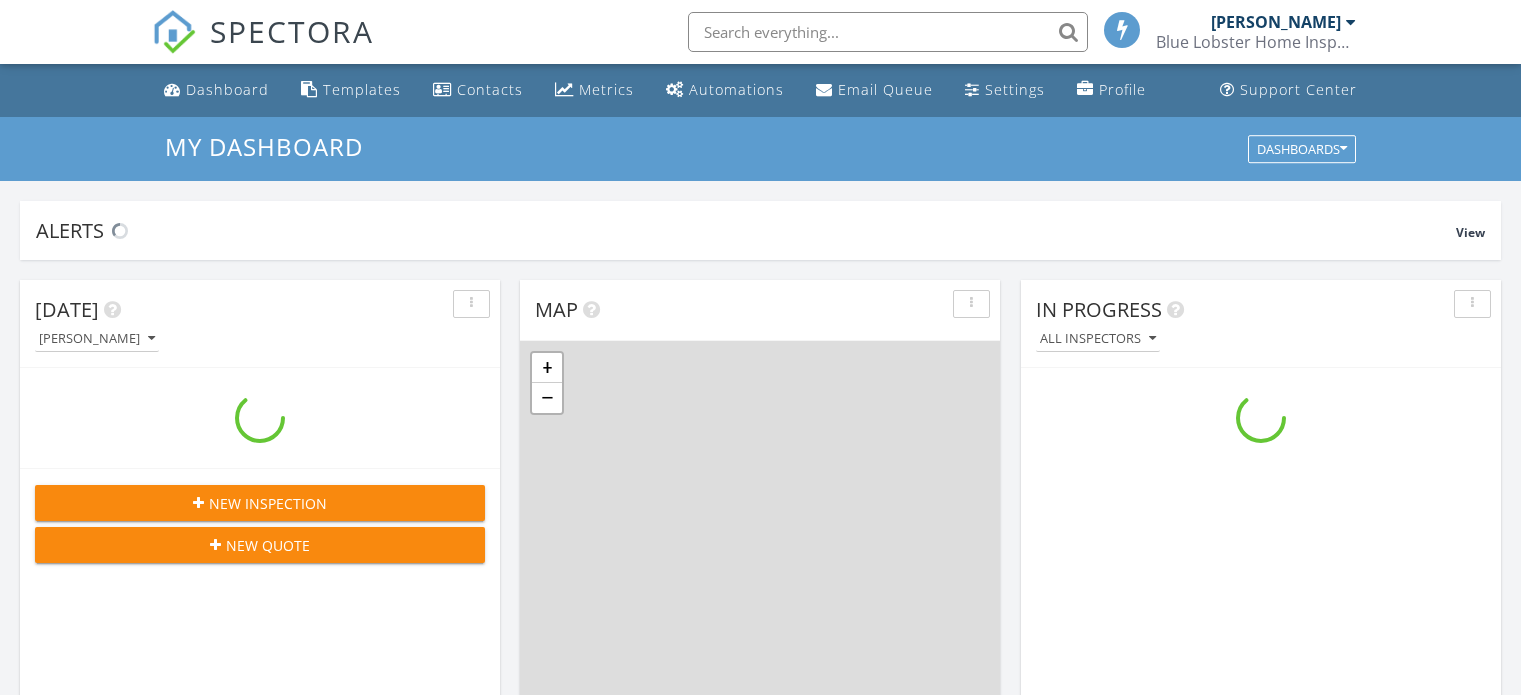 scroll, scrollTop: 519, scrollLeft: 0, axis: vertical 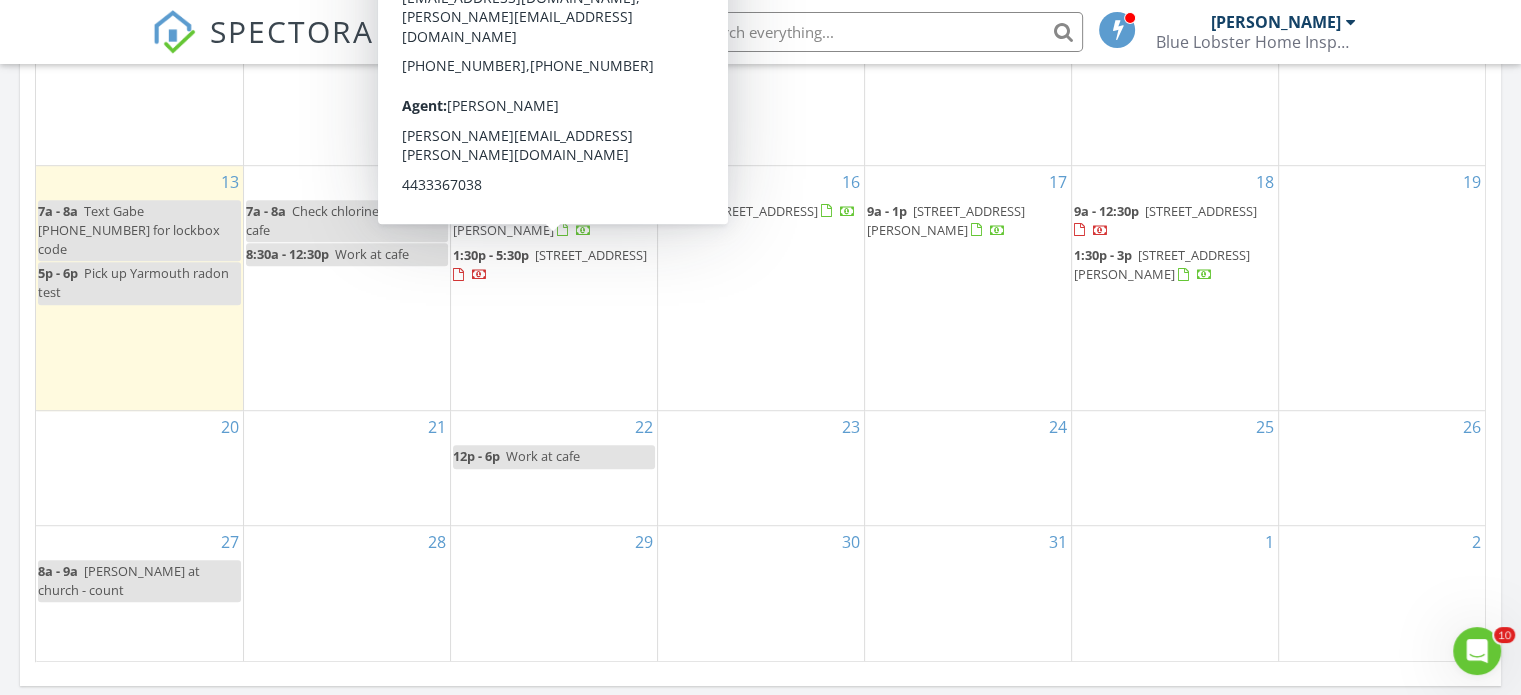click at bounding box center [480, 277] 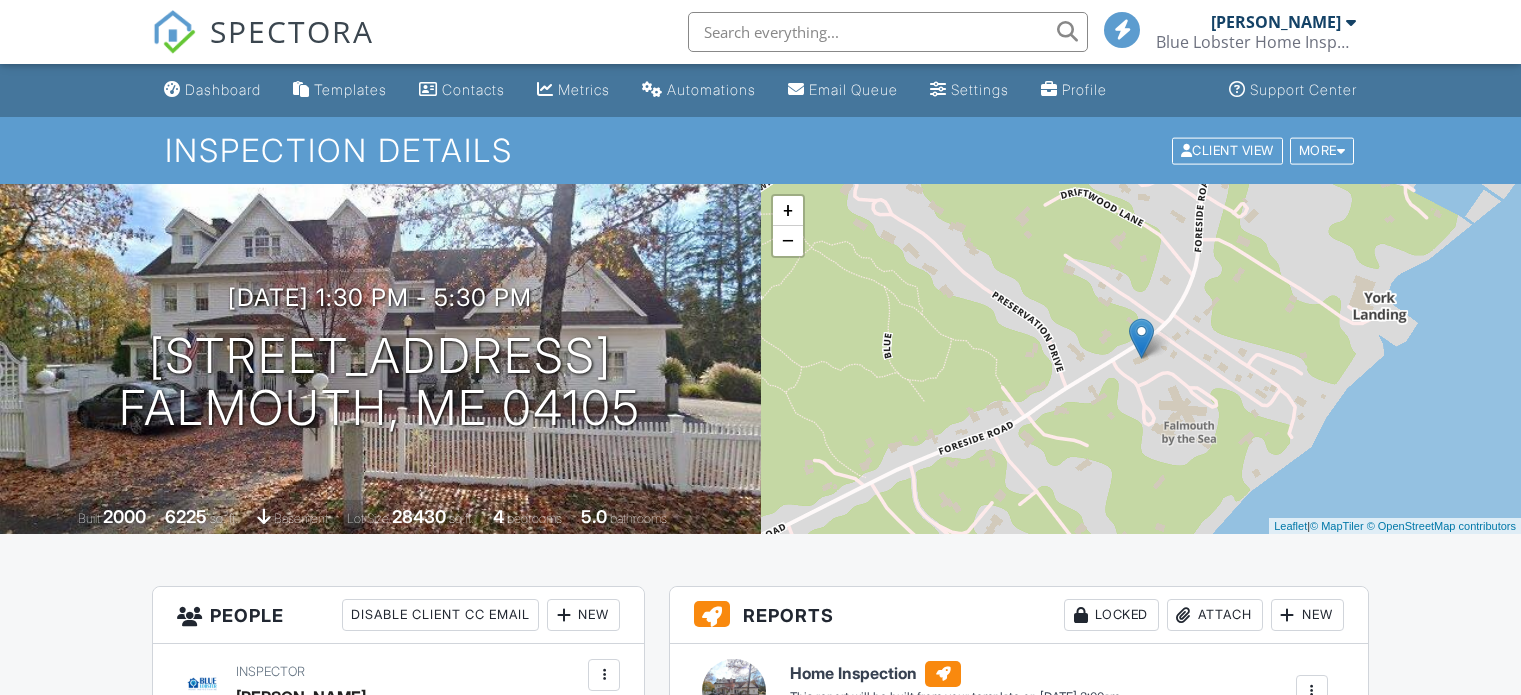 click on "SPECTORA" at bounding box center [292, 31] 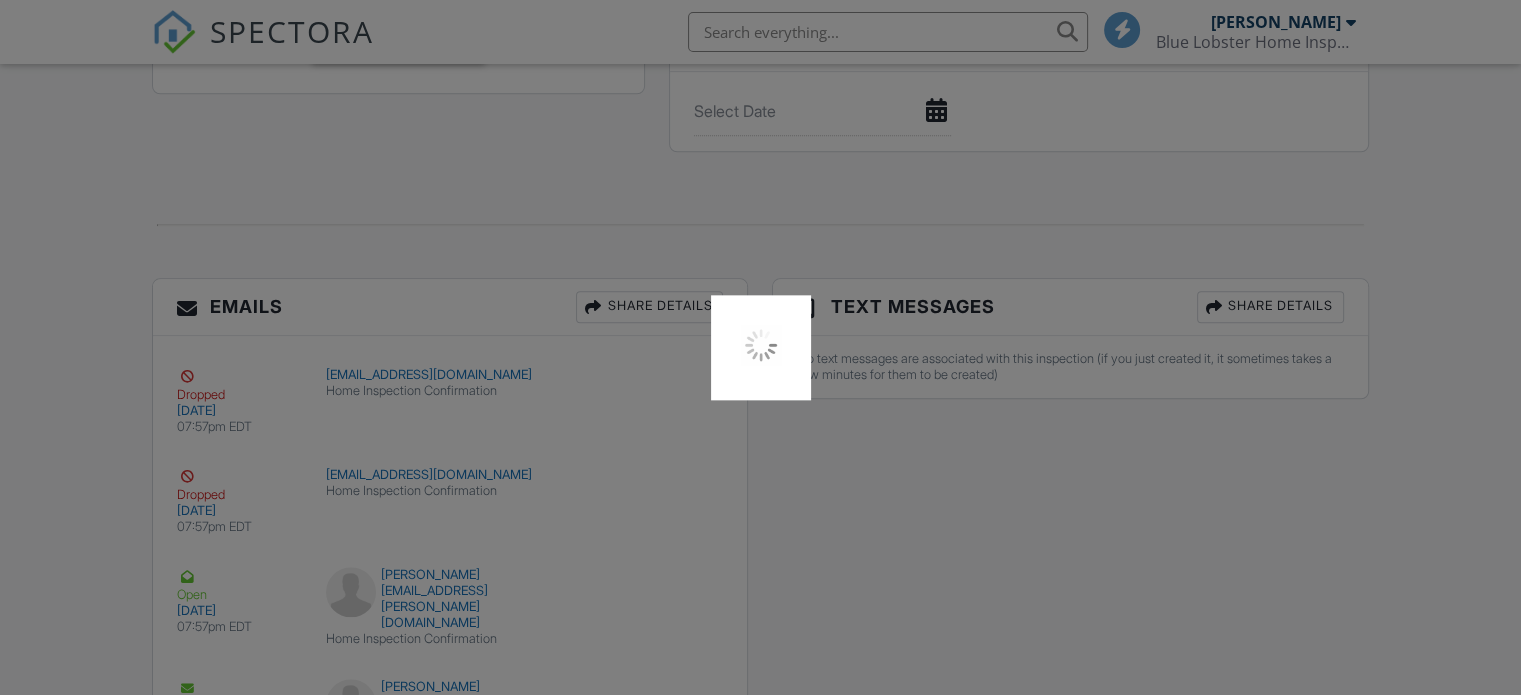 scroll, scrollTop: 2051, scrollLeft: 0, axis: vertical 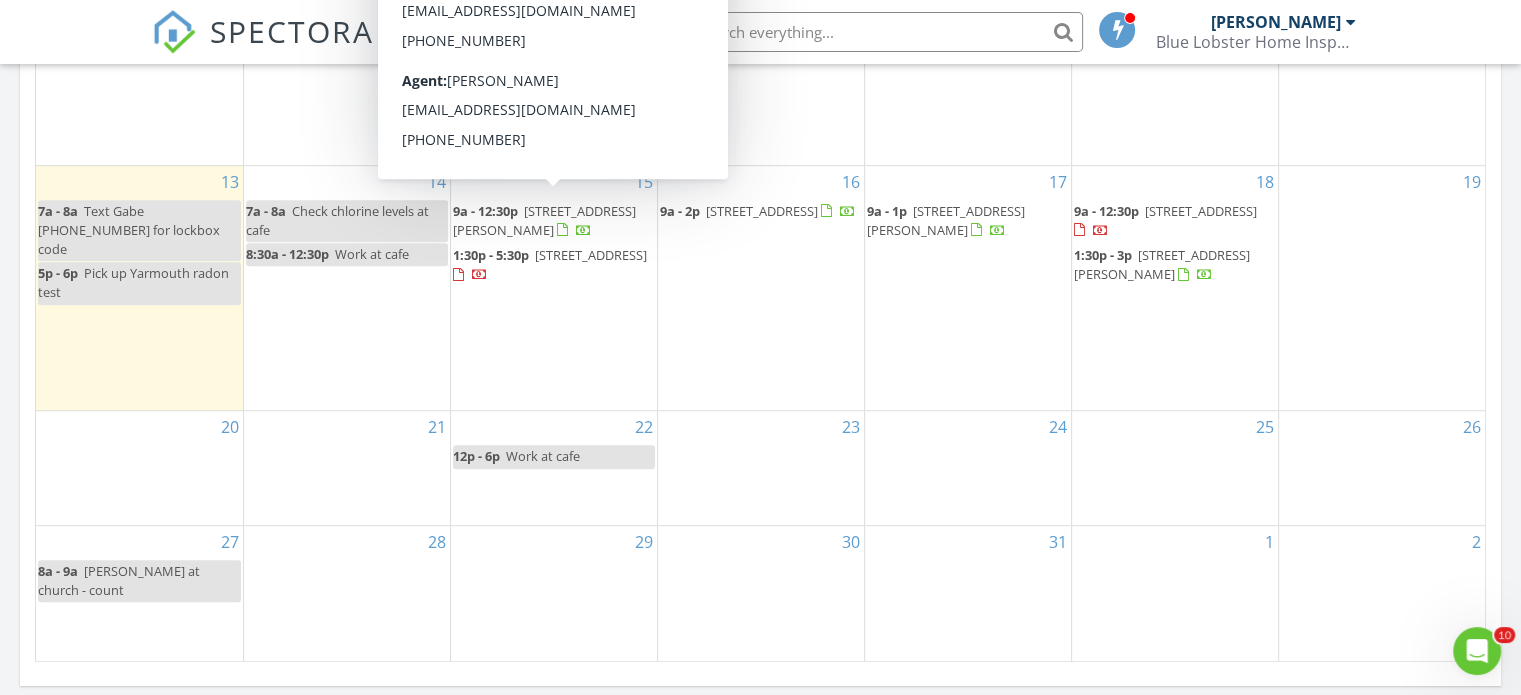 click on "[STREET_ADDRESS][PERSON_NAME]" at bounding box center (544, 220) 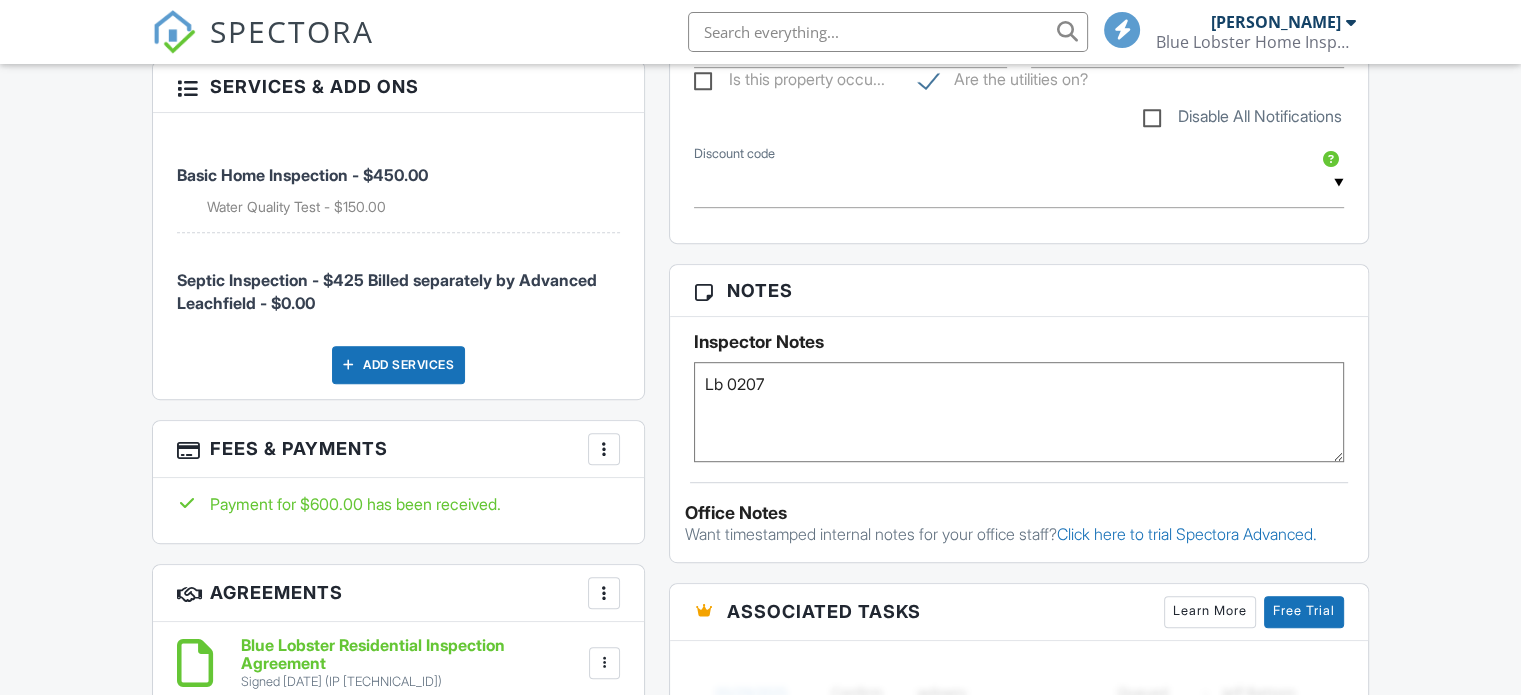 scroll, scrollTop: 1076, scrollLeft: 0, axis: vertical 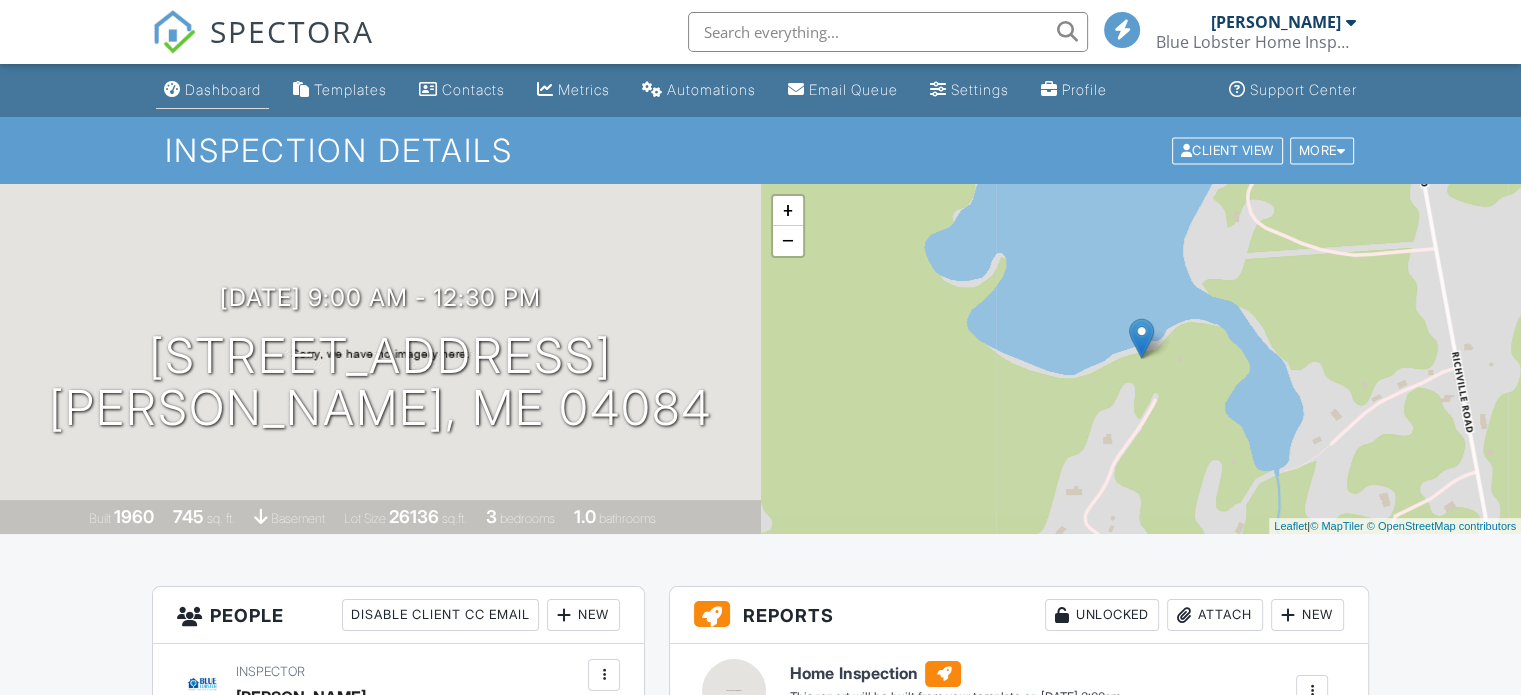 click on "Dashboard" at bounding box center [223, 89] 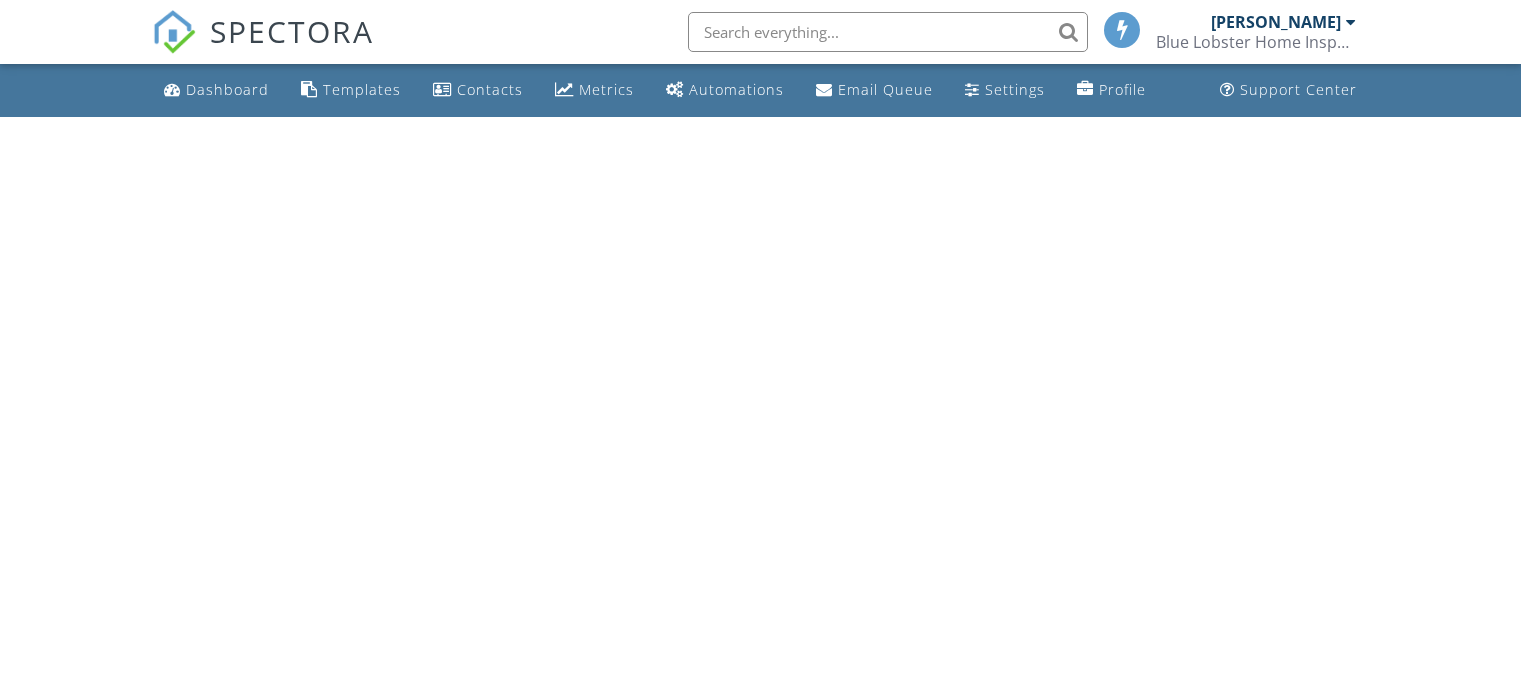 scroll, scrollTop: 0, scrollLeft: 0, axis: both 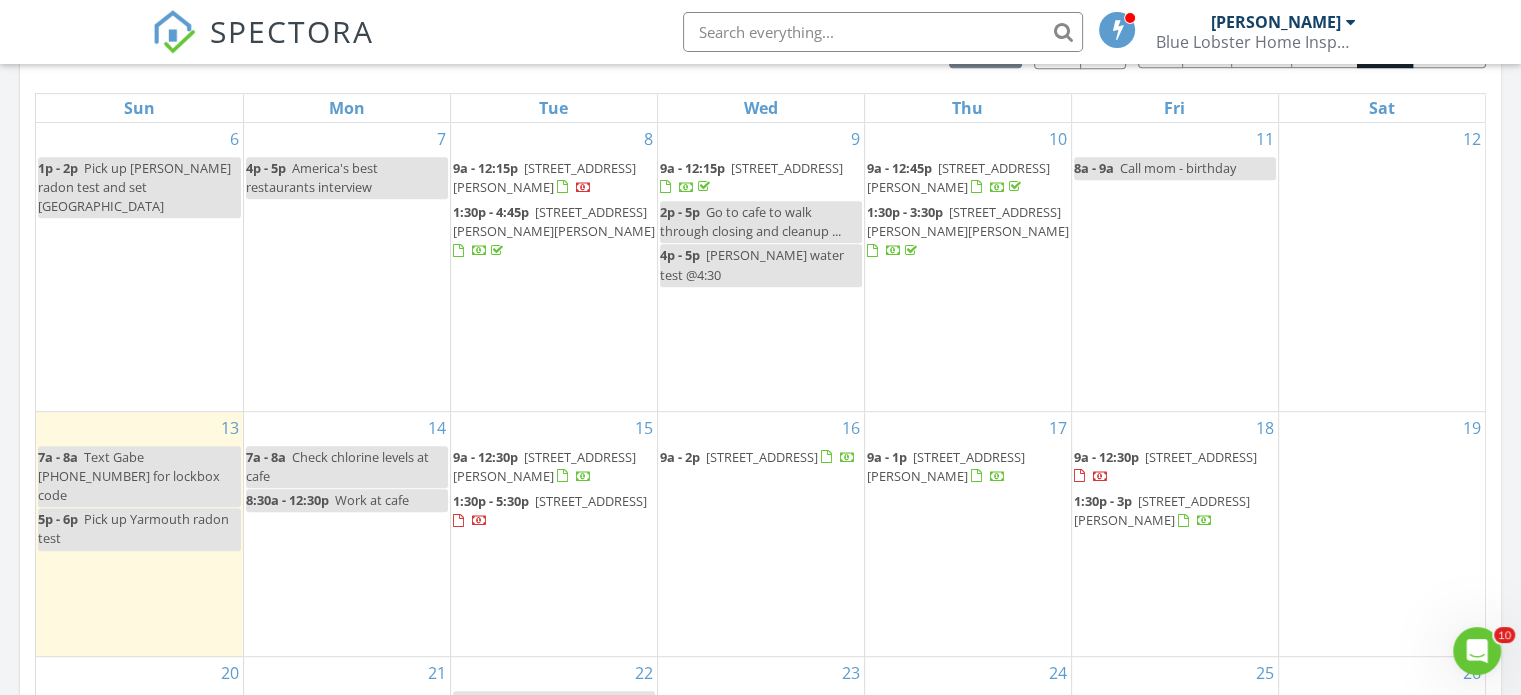 click on "15
9a - 12:30p
[STREET_ADDRESS][PERSON_NAME]
1:30p - 5:30p
[STREET_ADDRESS]" at bounding box center [554, 534] 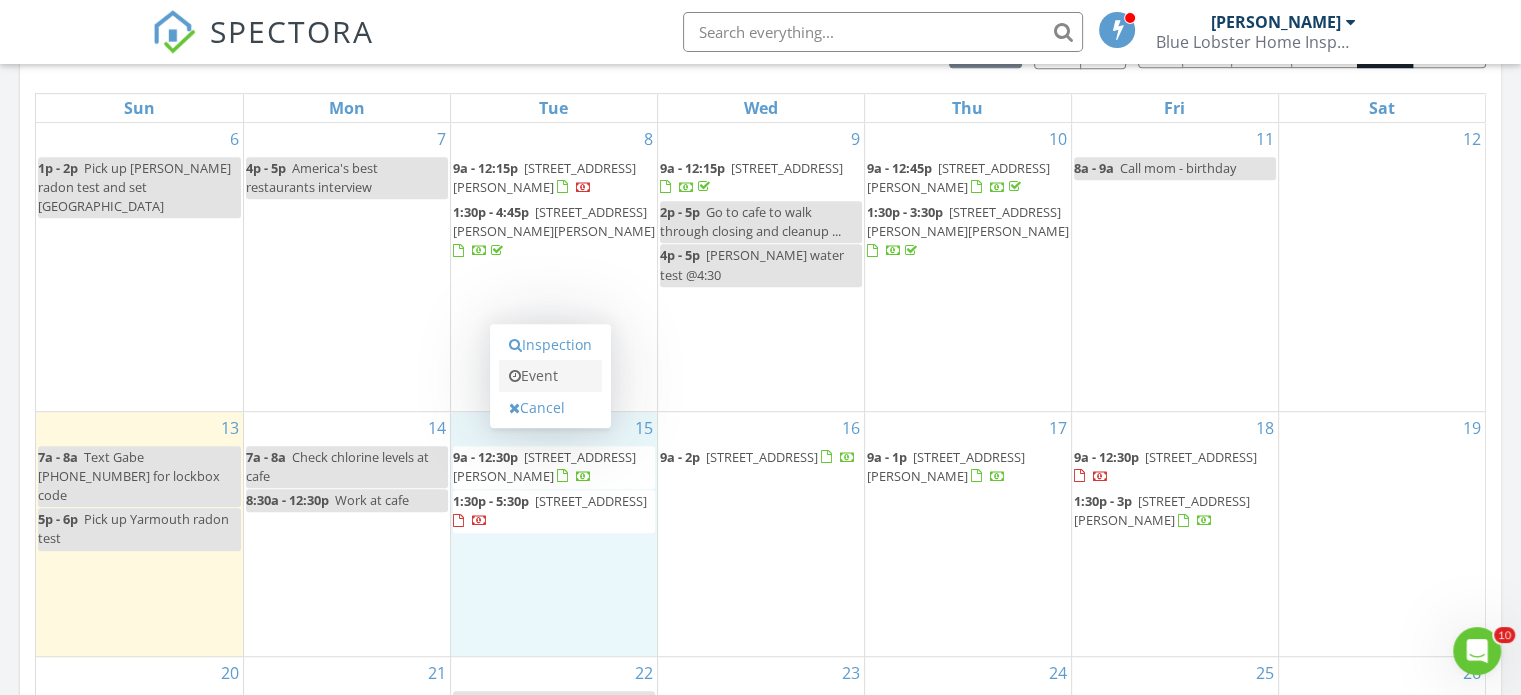 click on "Event" at bounding box center (550, 376) 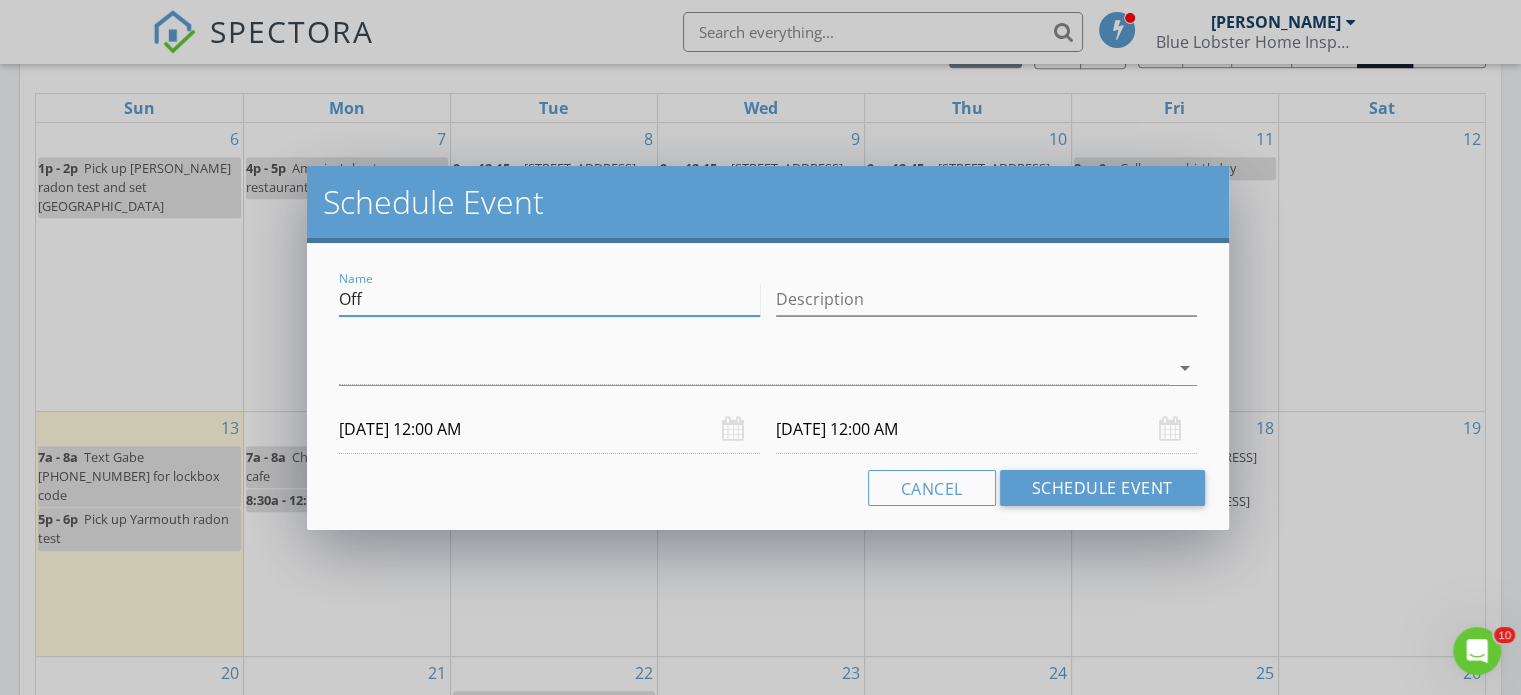 drag, startPoint x: 516, startPoint y: 312, endPoint x: 256, endPoint y: 283, distance: 261.6123 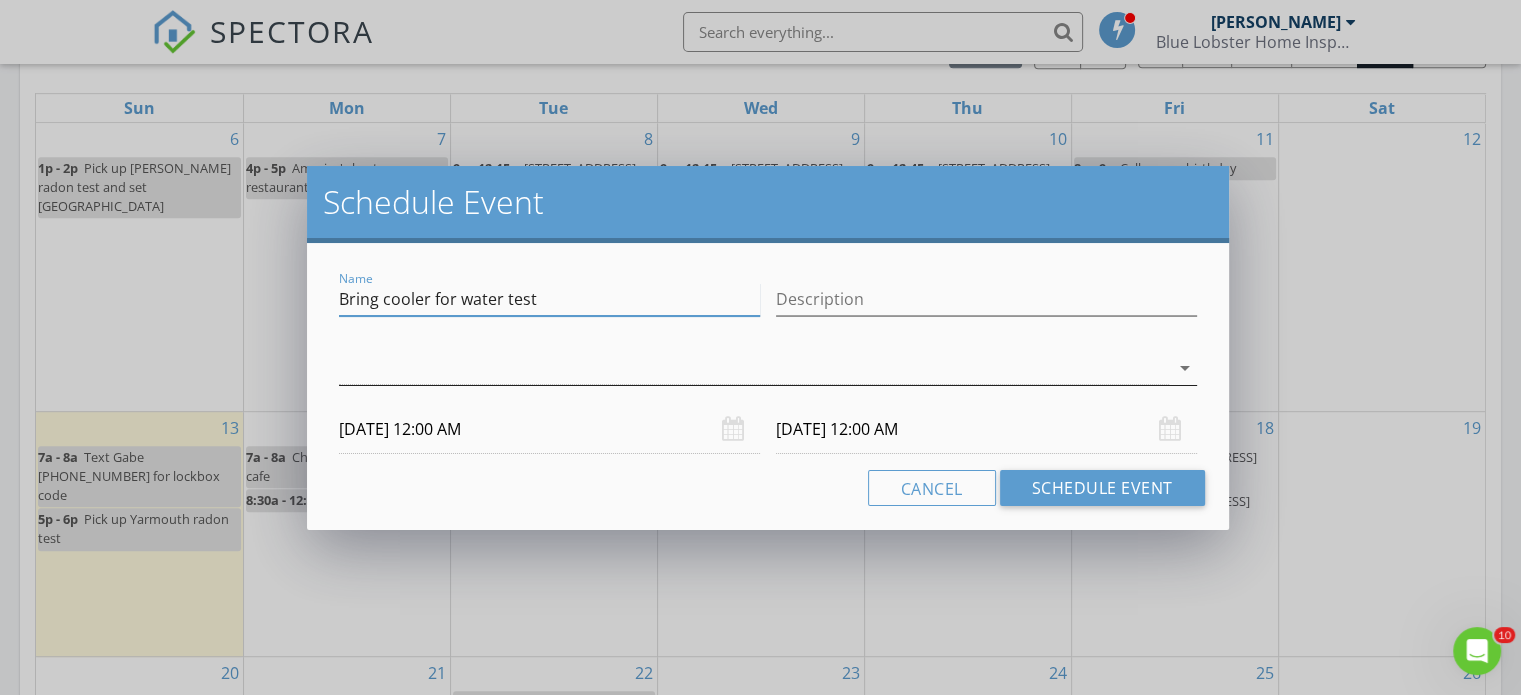 type on "Bring cooler for water test" 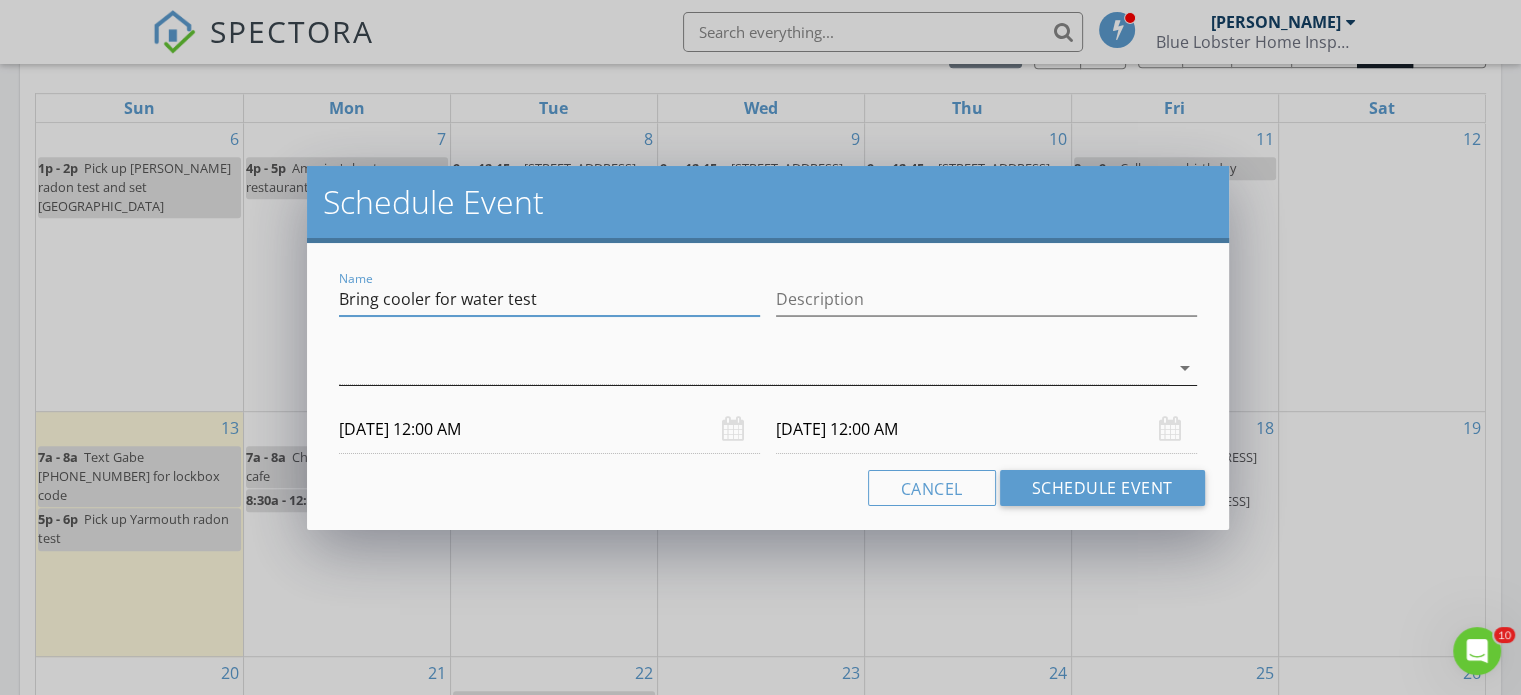 click at bounding box center [754, 368] 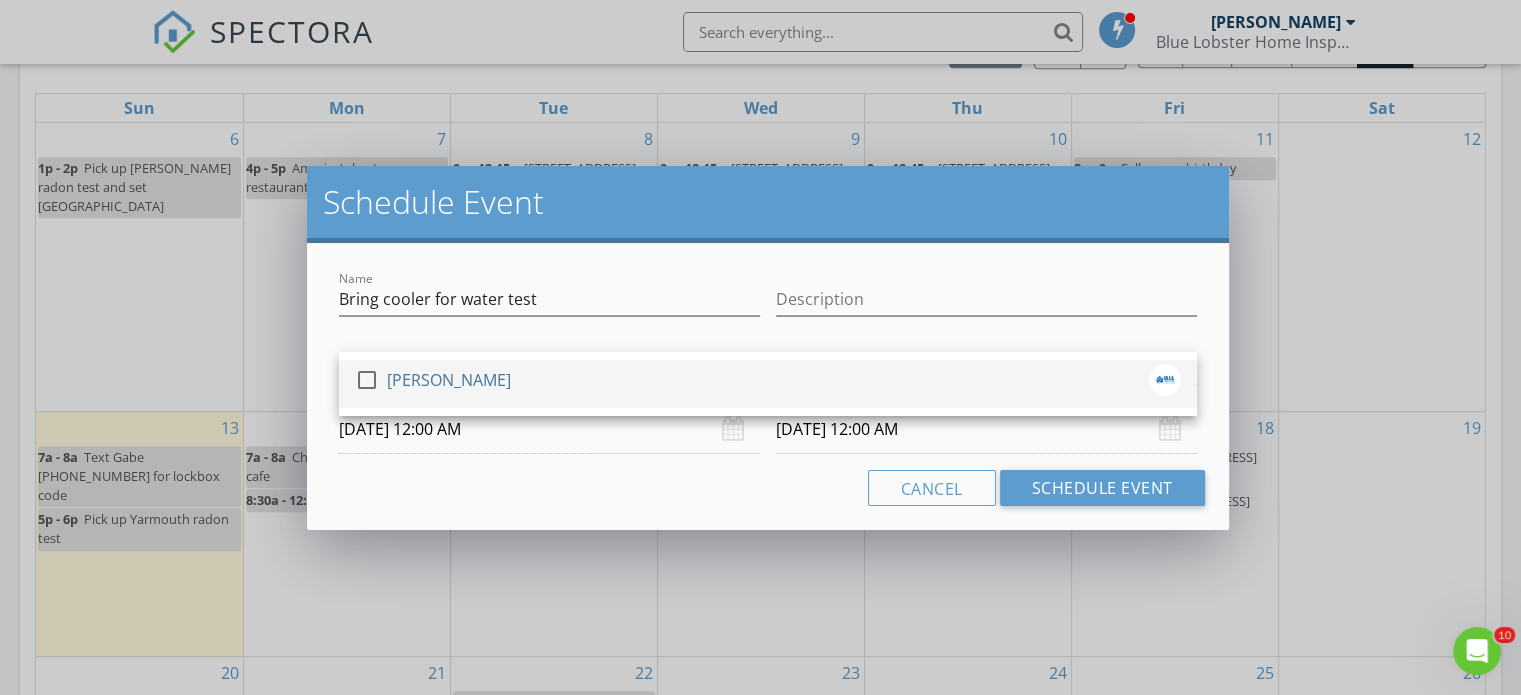 click on "[PERSON_NAME]" at bounding box center (449, 380) 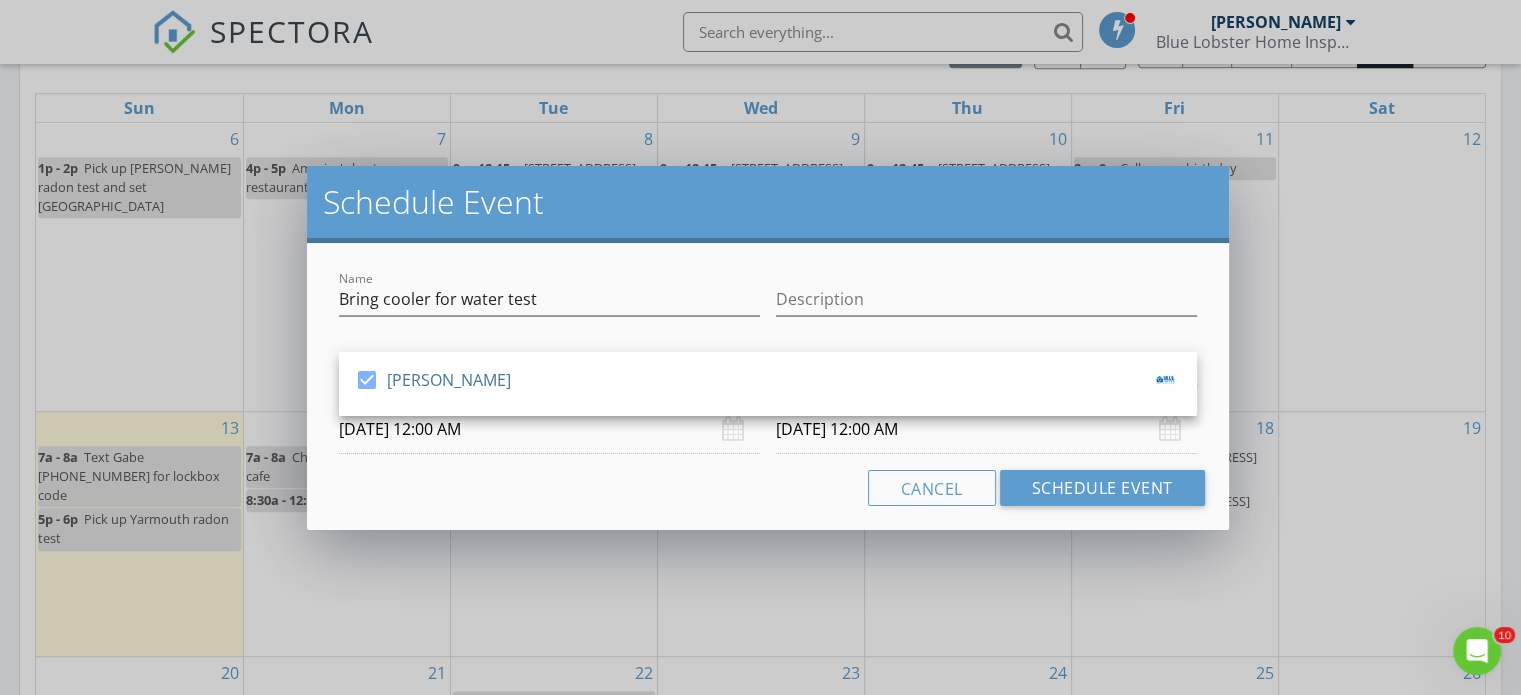 click on "07/15/2025 12:00 AM" at bounding box center (549, 429) 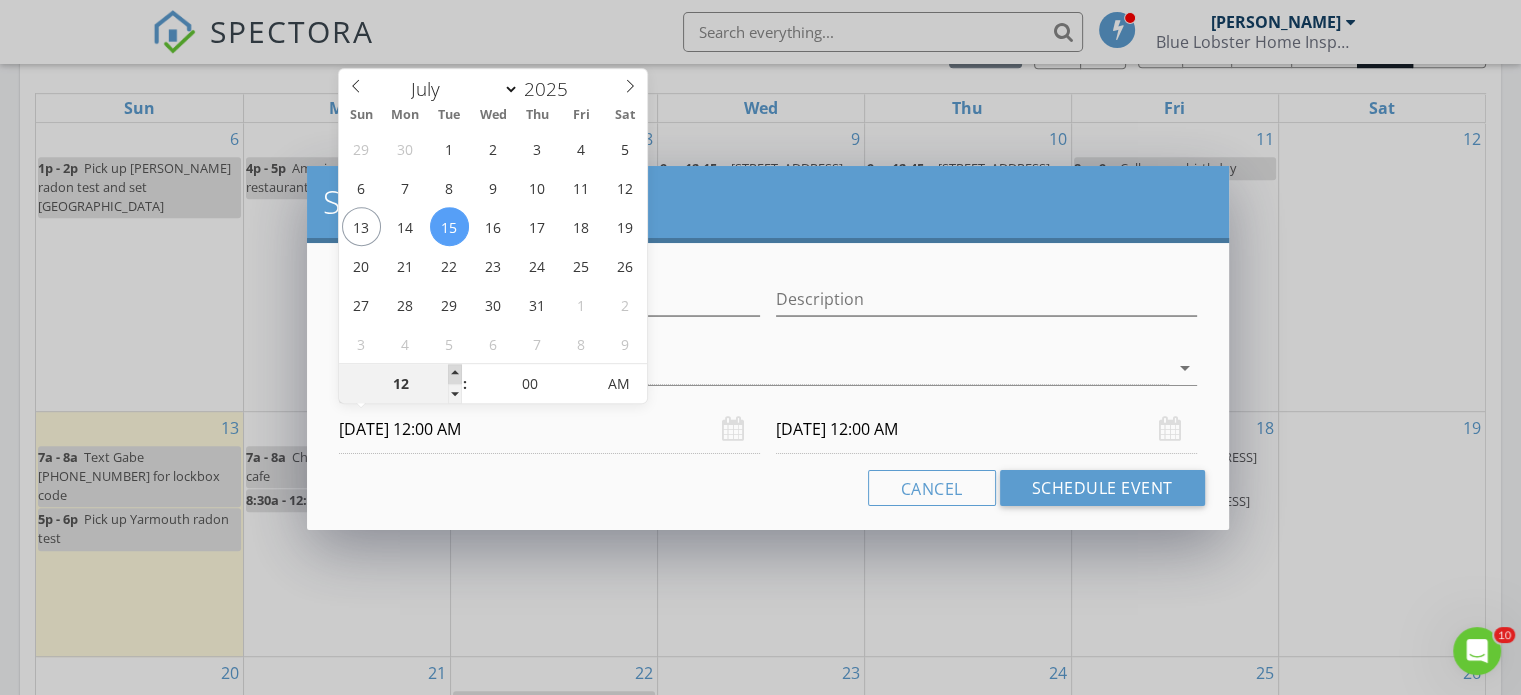 type on "01" 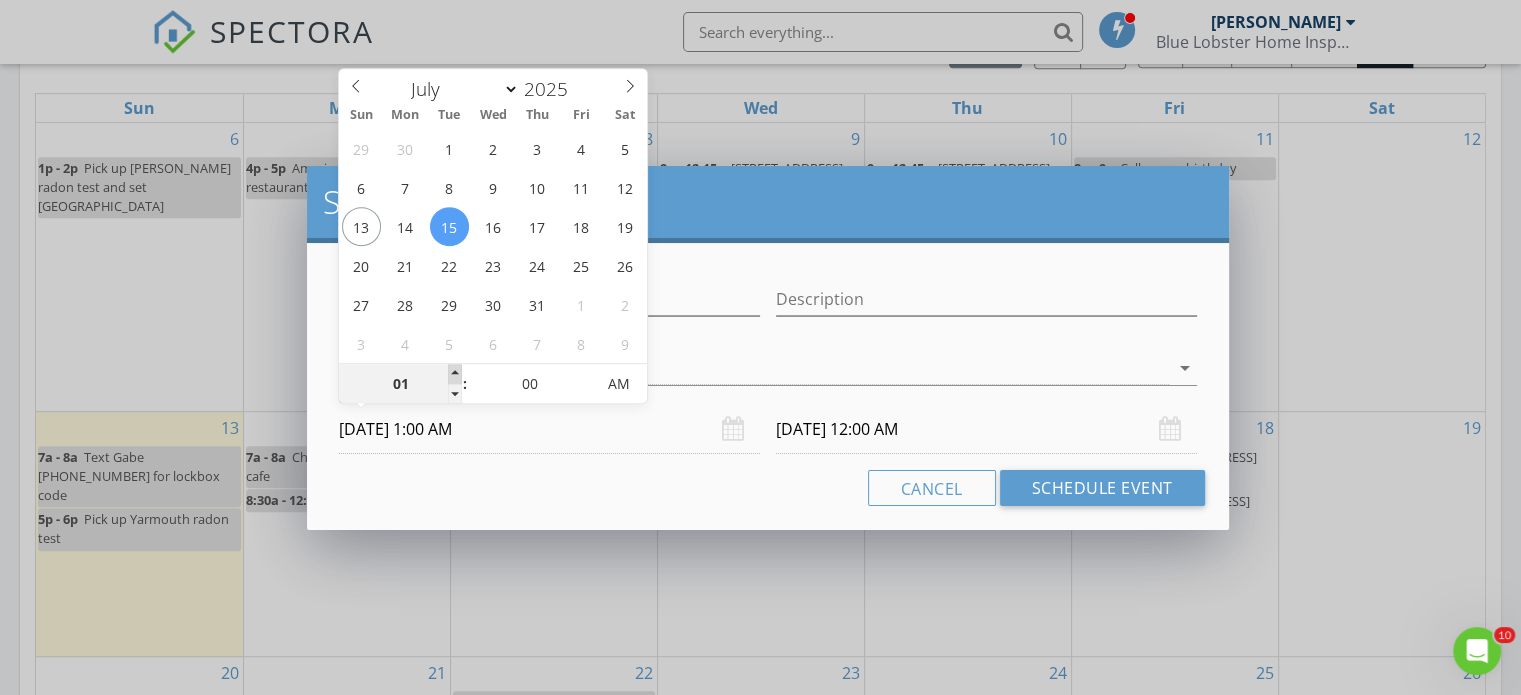 click at bounding box center (455, 374) 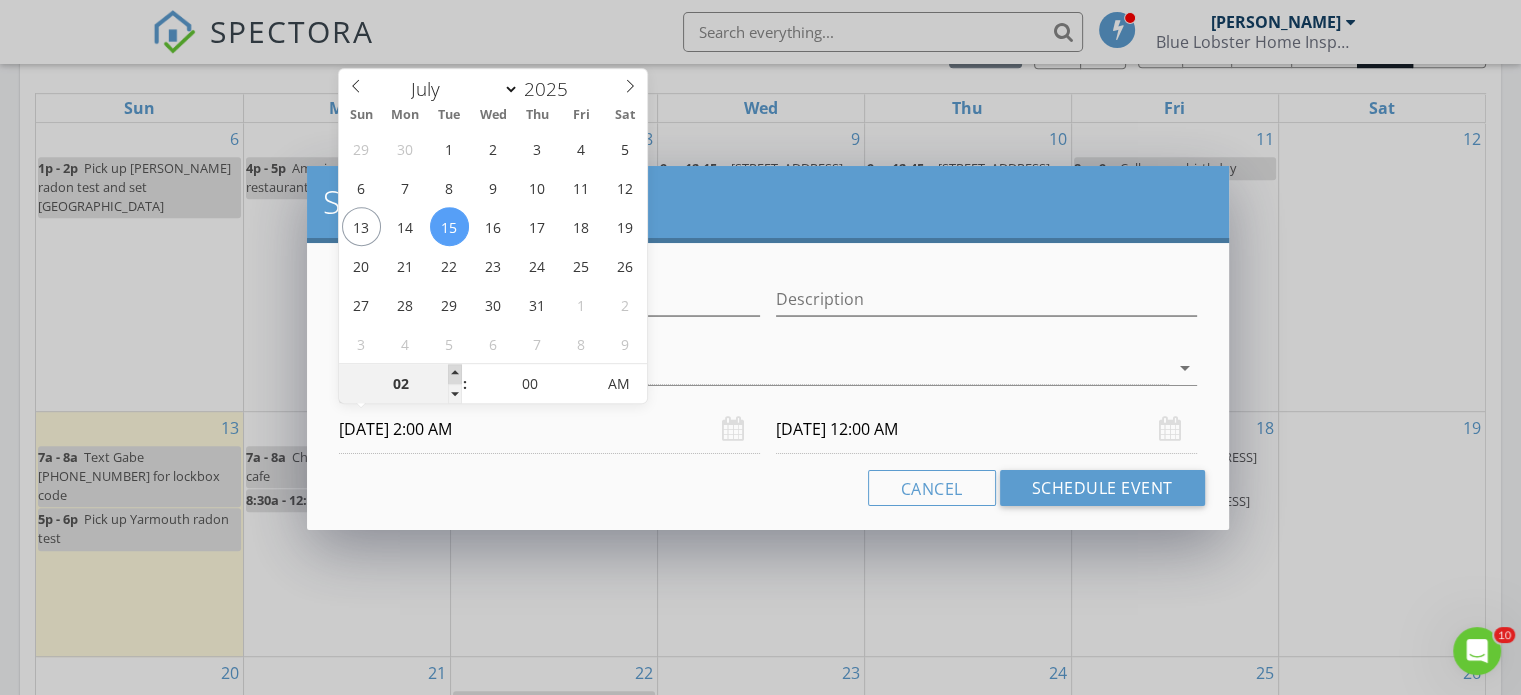 click at bounding box center (455, 374) 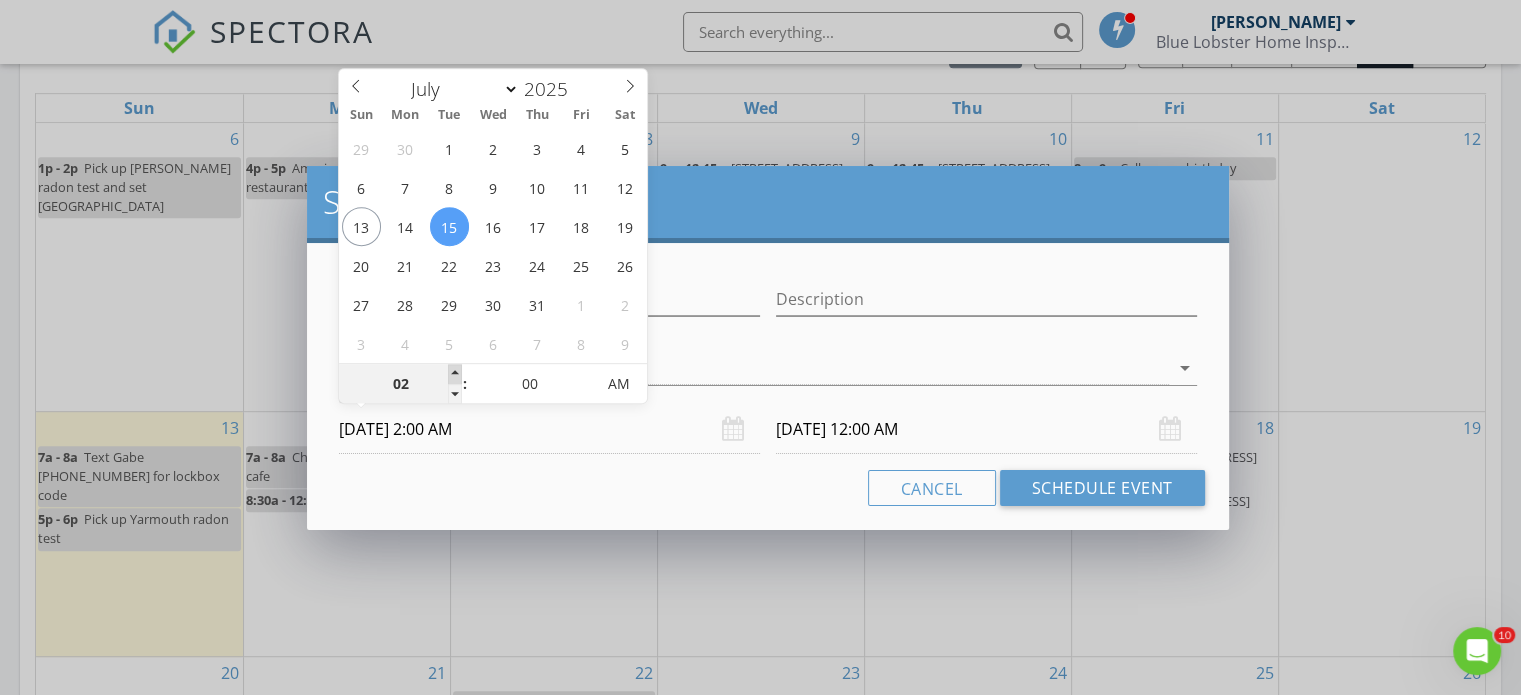 type on "03" 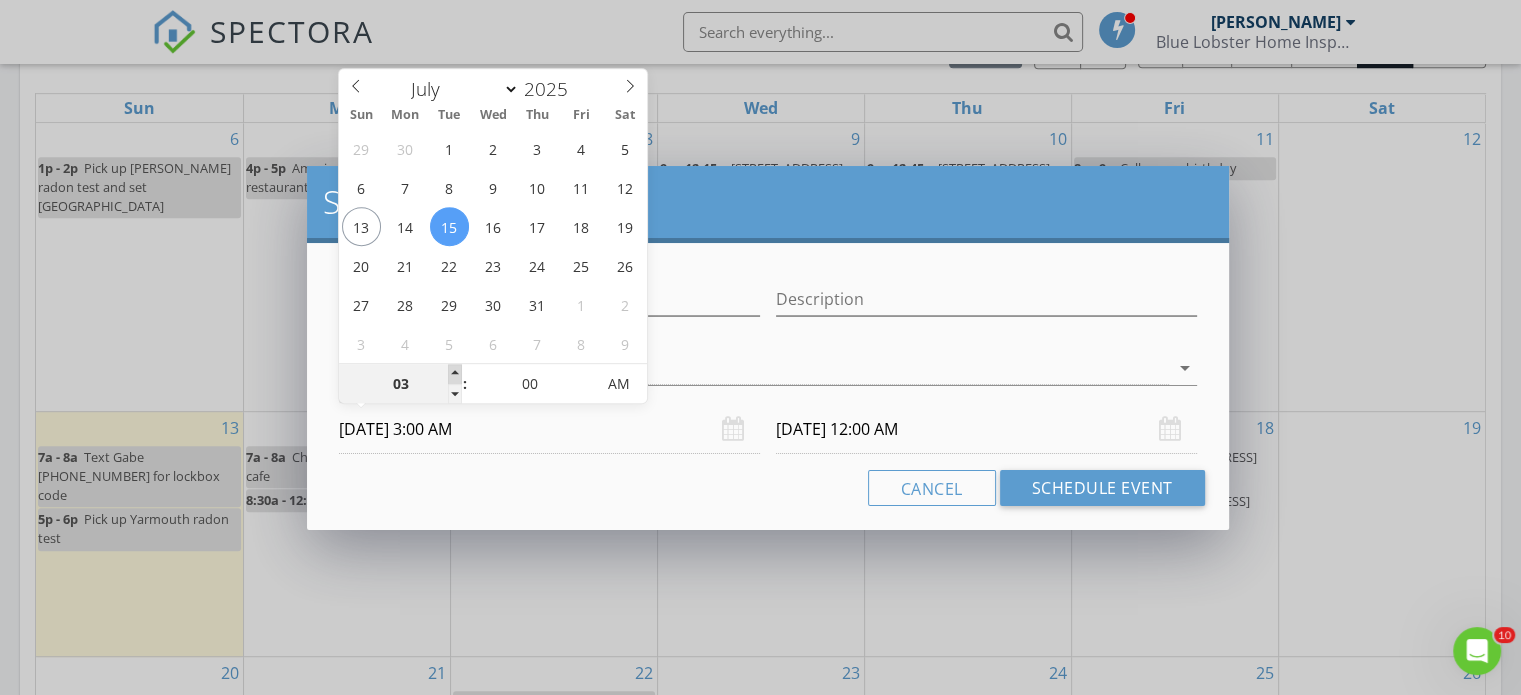 click at bounding box center [455, 374] 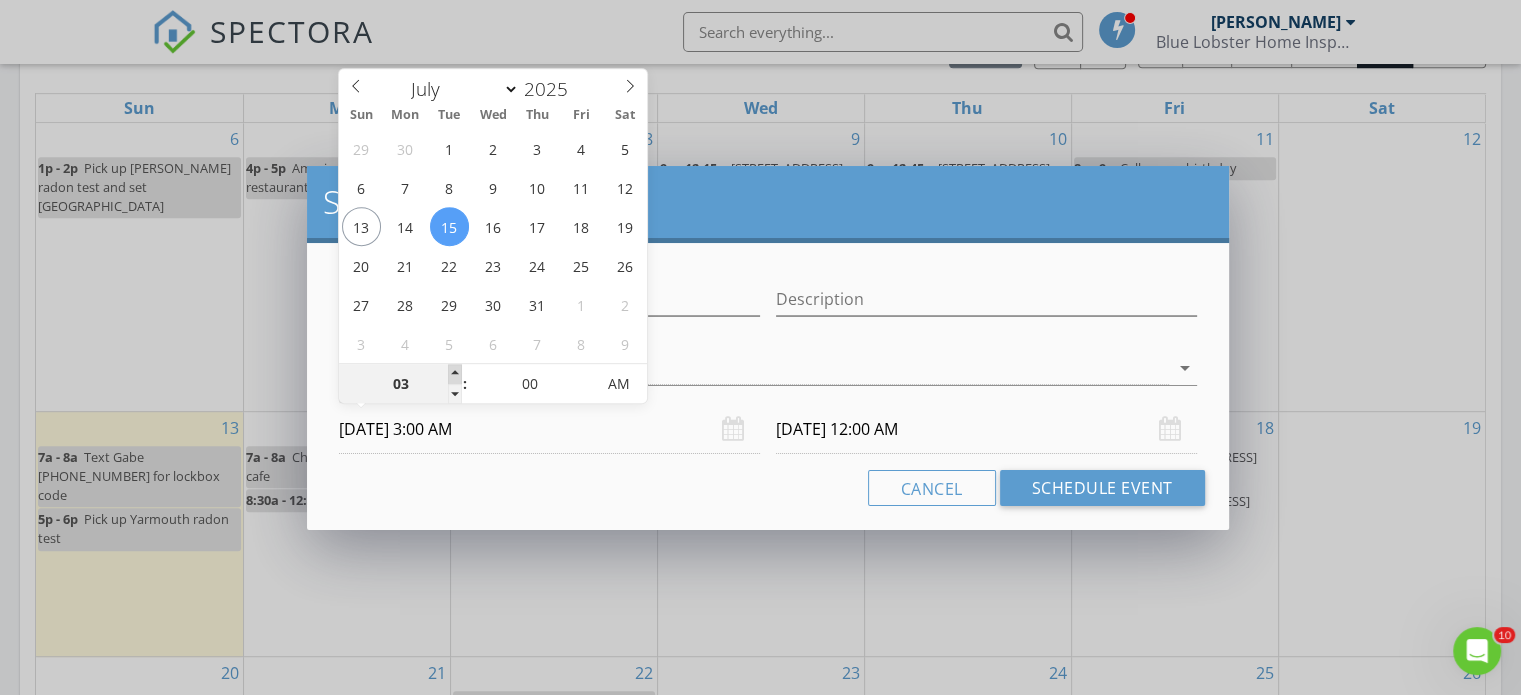 type on "04" 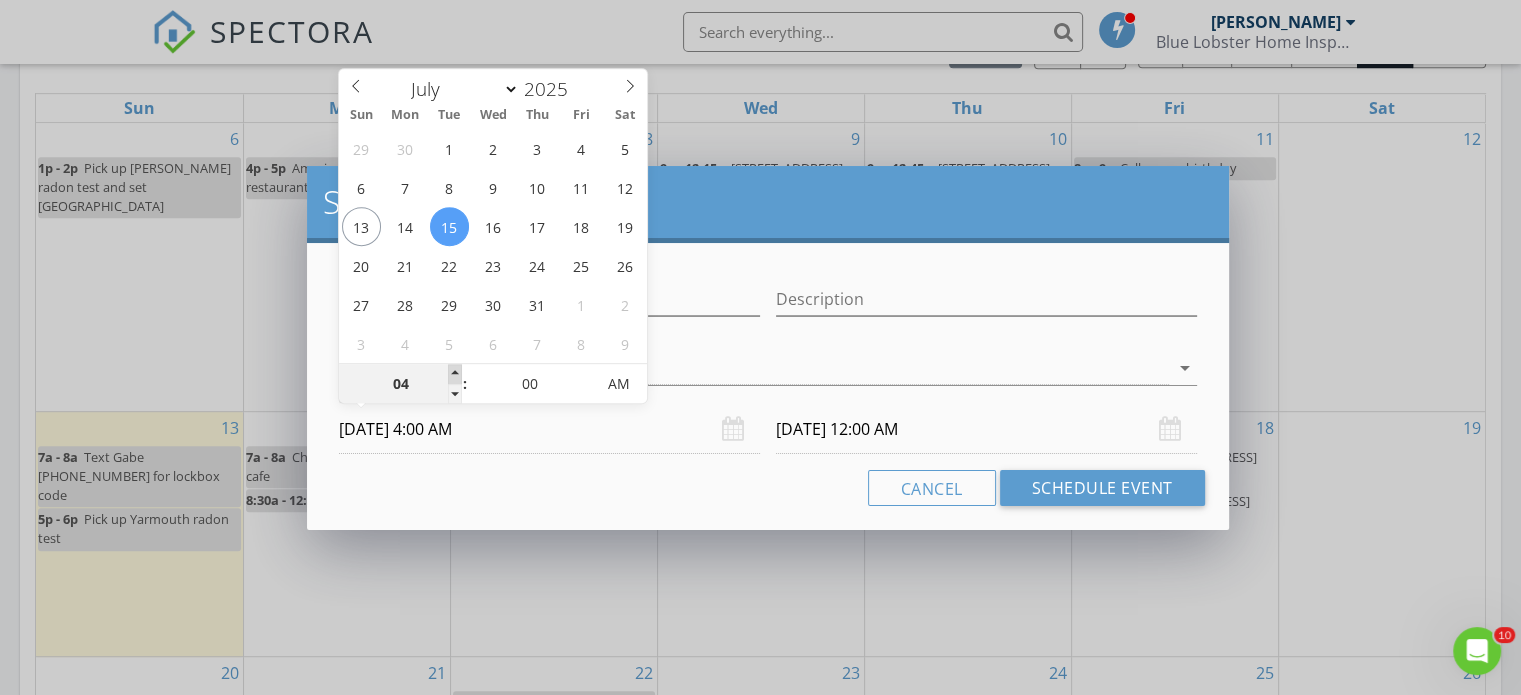 click at bounding box center (455, 374) 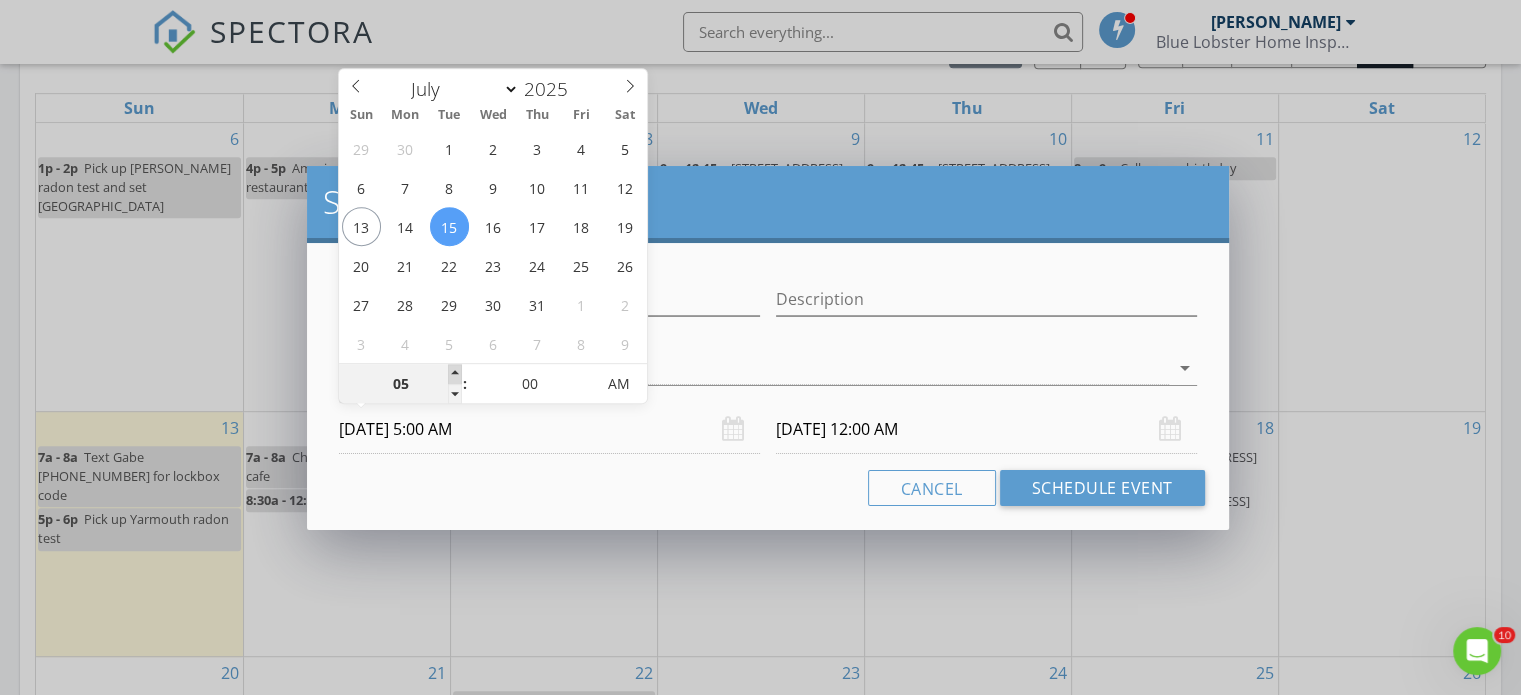 click at bounding box center [455, 374] 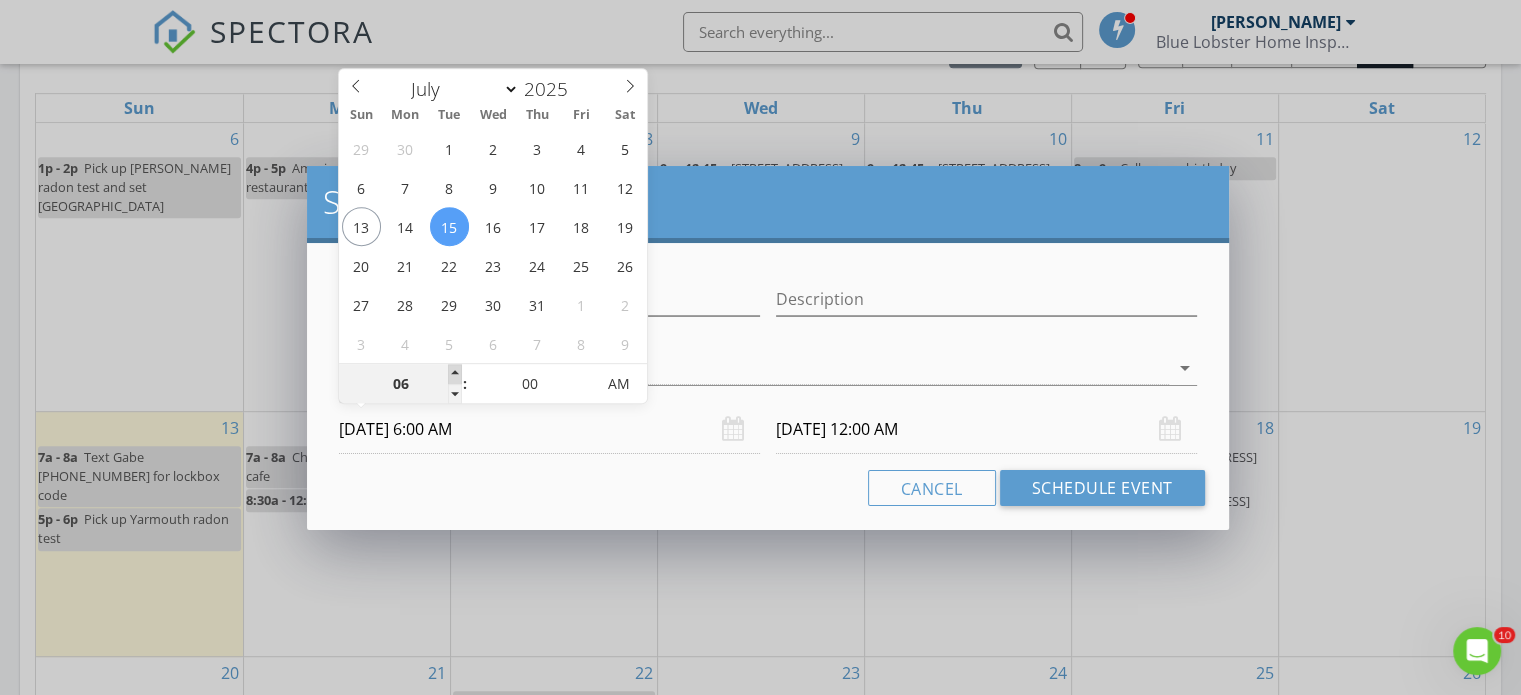 click at bounding box center [455, 374] 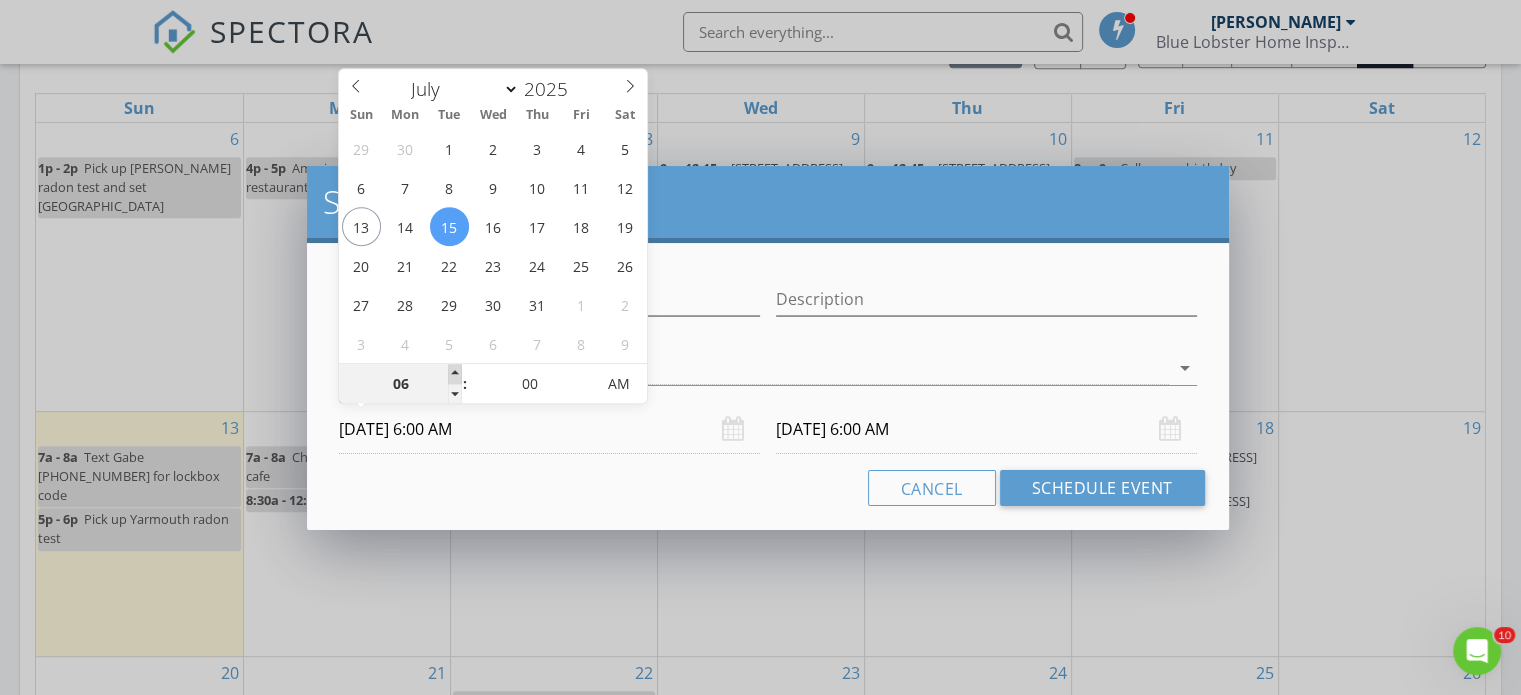 type on "07" 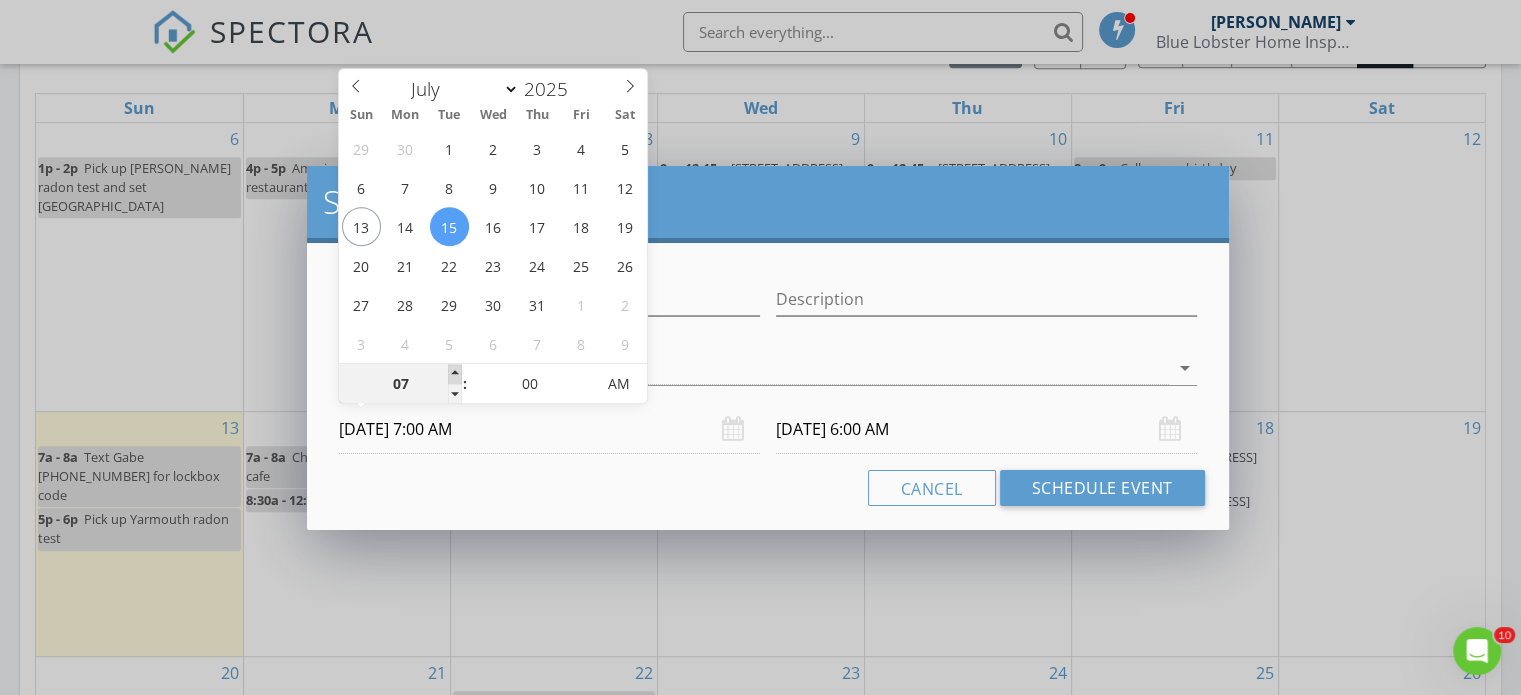click at bounding box center [455, 374] 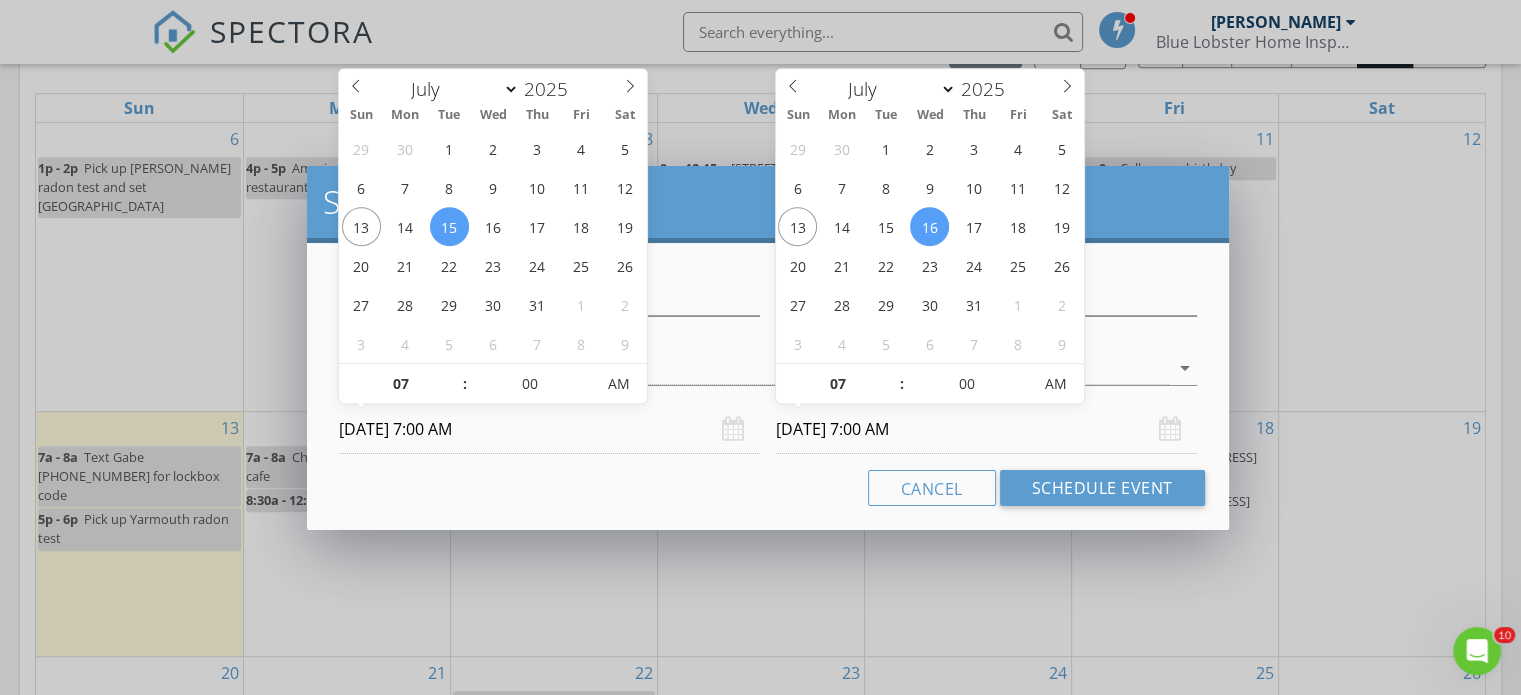 click on "07/16/2025 7:00 AM" at bounding box center (986, 429) 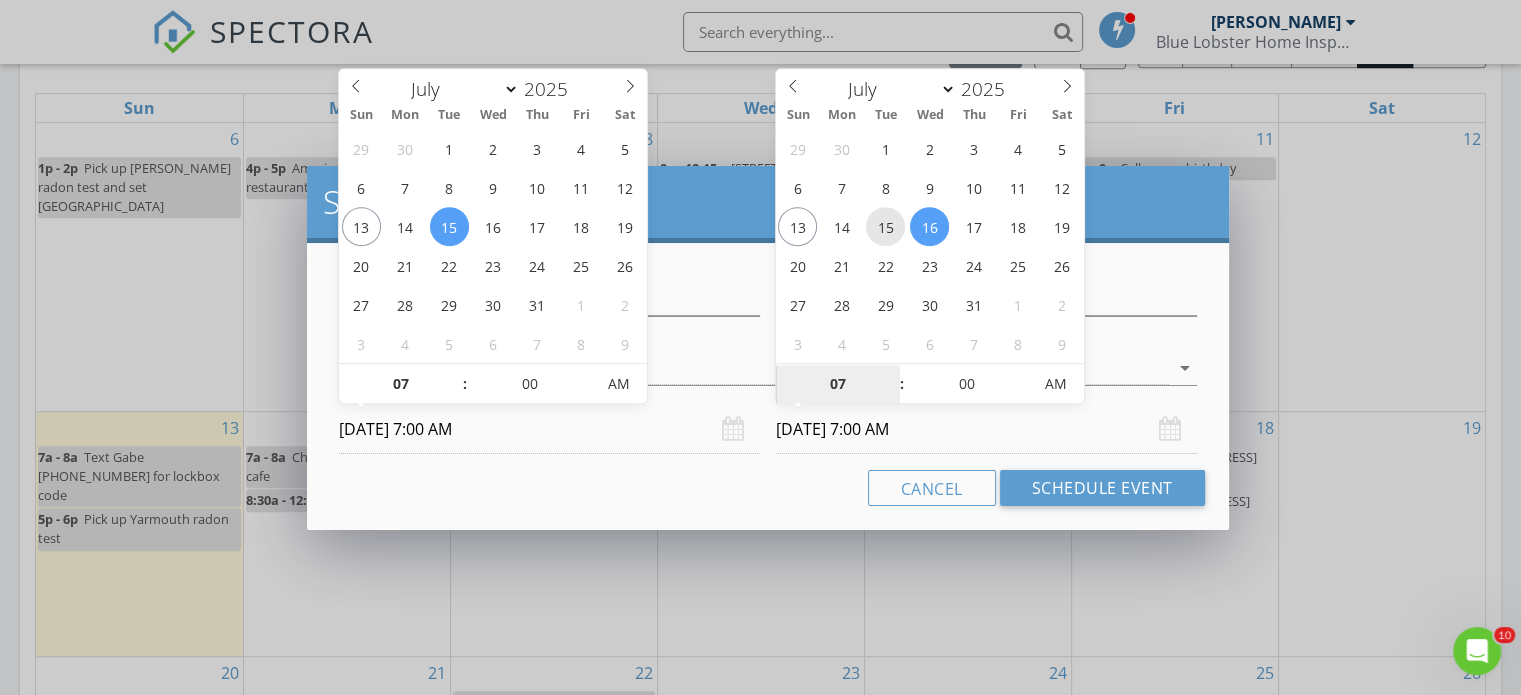 type on "07/15/2025 7:00 AM" 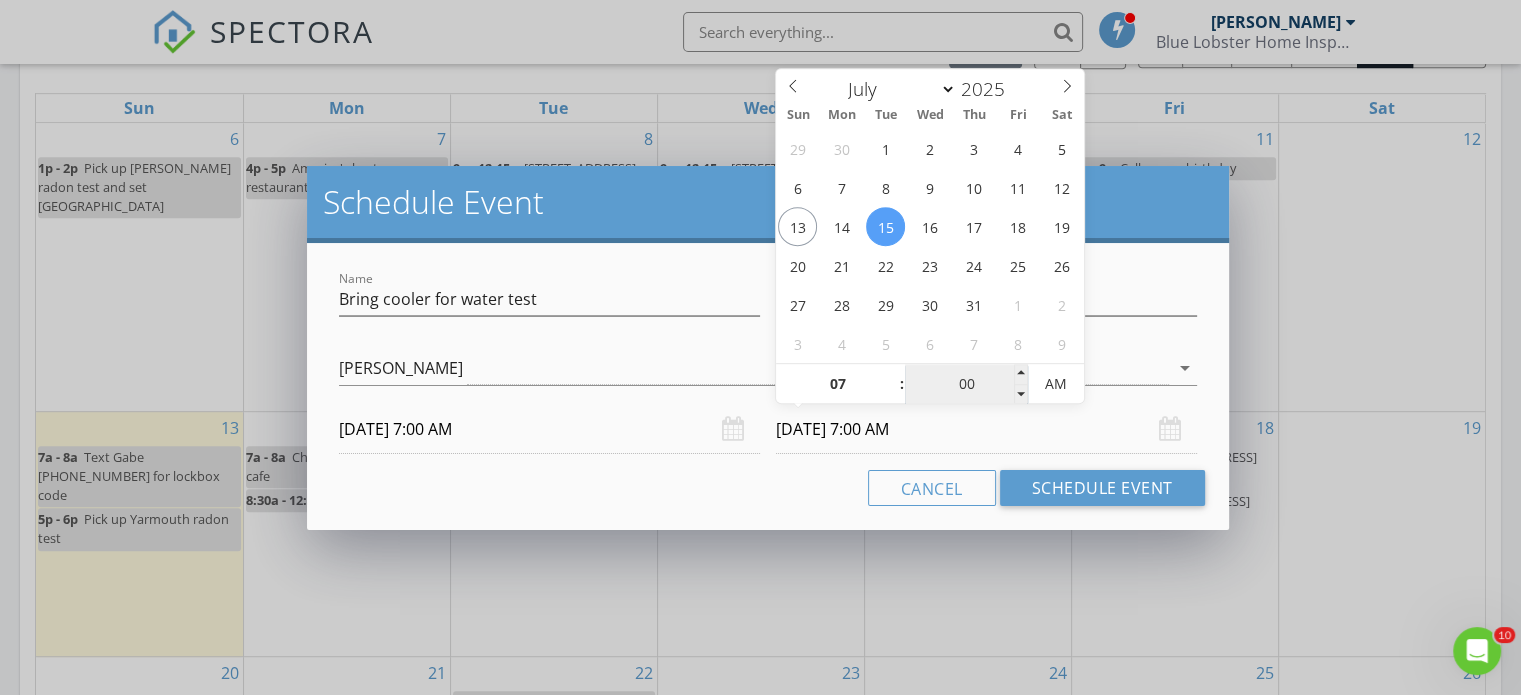 click on "00" at bounding box center (966, 385) 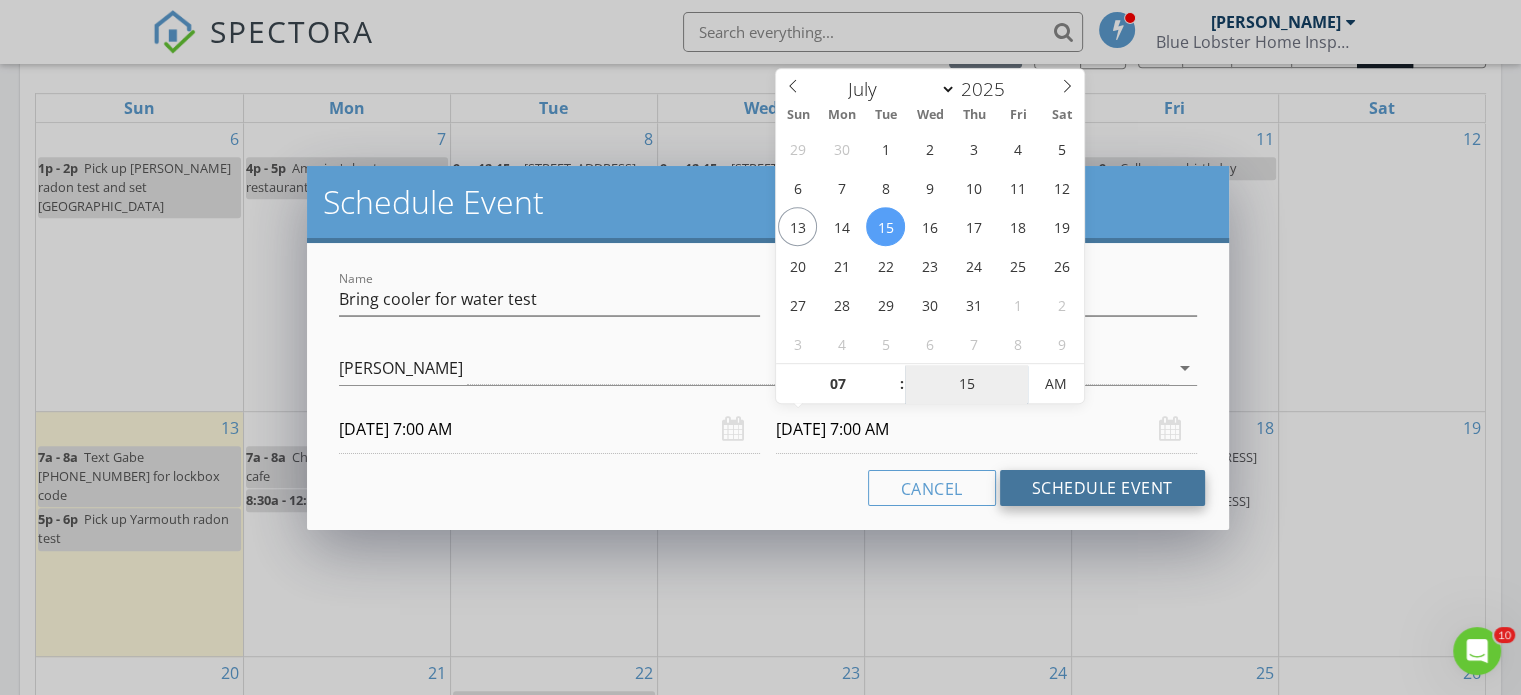 type on "15" 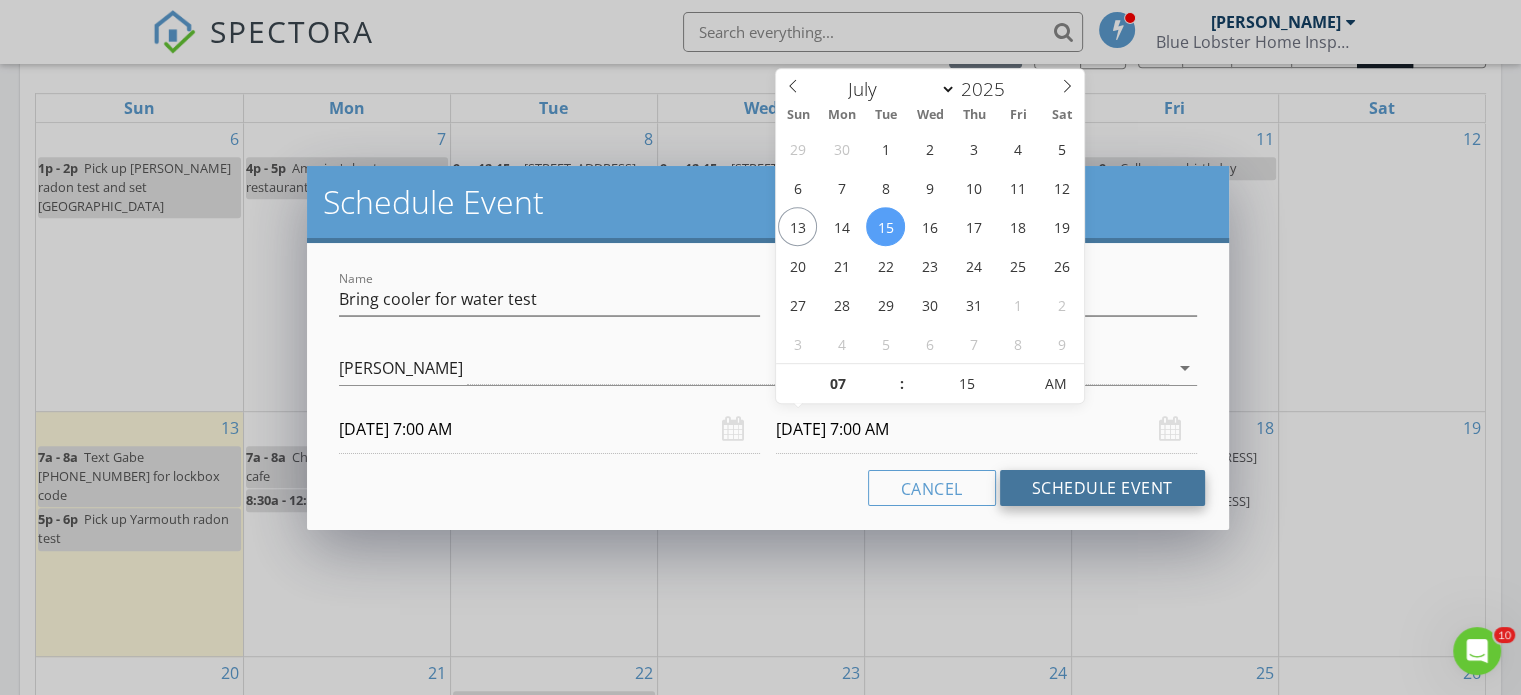 type on "07/15/2025 7:15 AM" 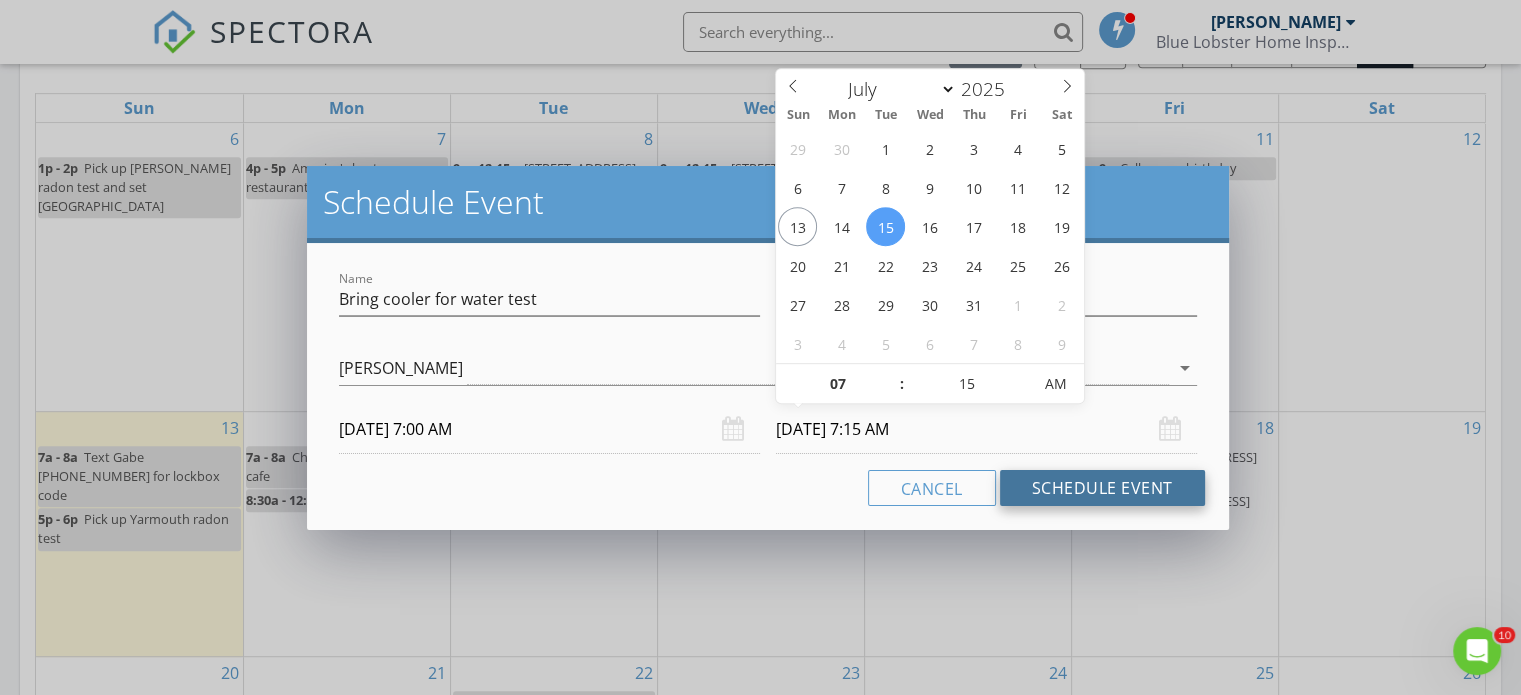 click on "Schedule Event" at bounding box center (1102, 488) 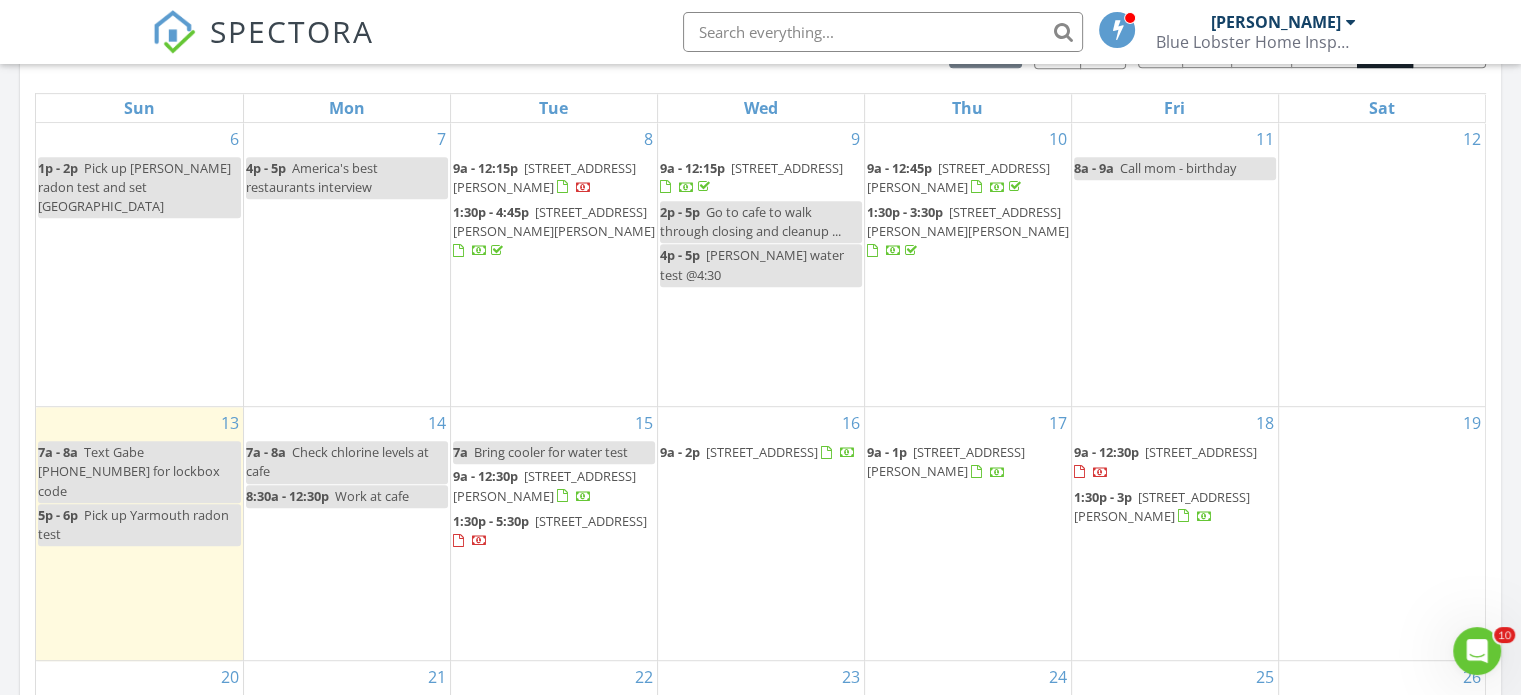 click on "17
9a - 1p
41 Glaude Ave, Hollis 04042" at bounding box center [968, 533] 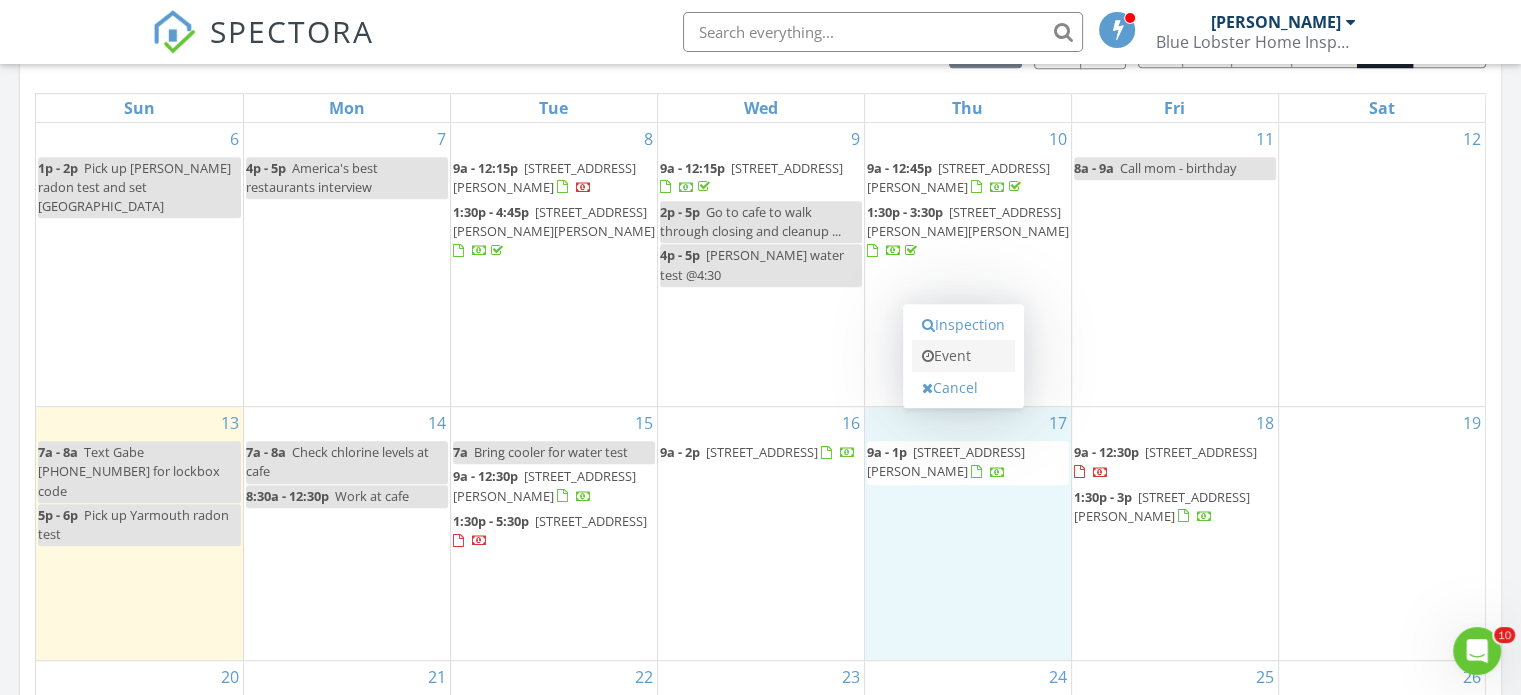 click on "Event" at bounding box center (963, 356) 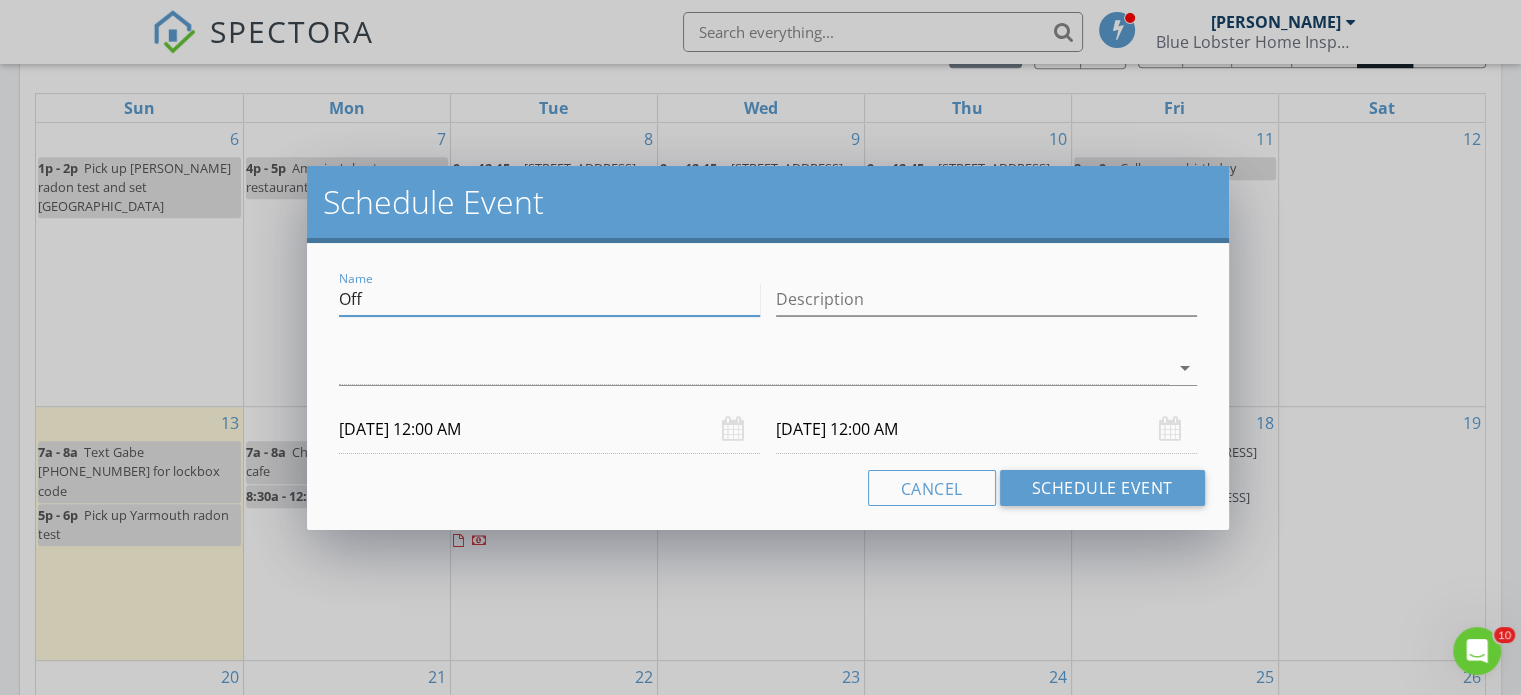 drag, startPoint x: 500, startPoint y: 309, endPoint x: 280, endPoint y: 259, distance: 225.61029 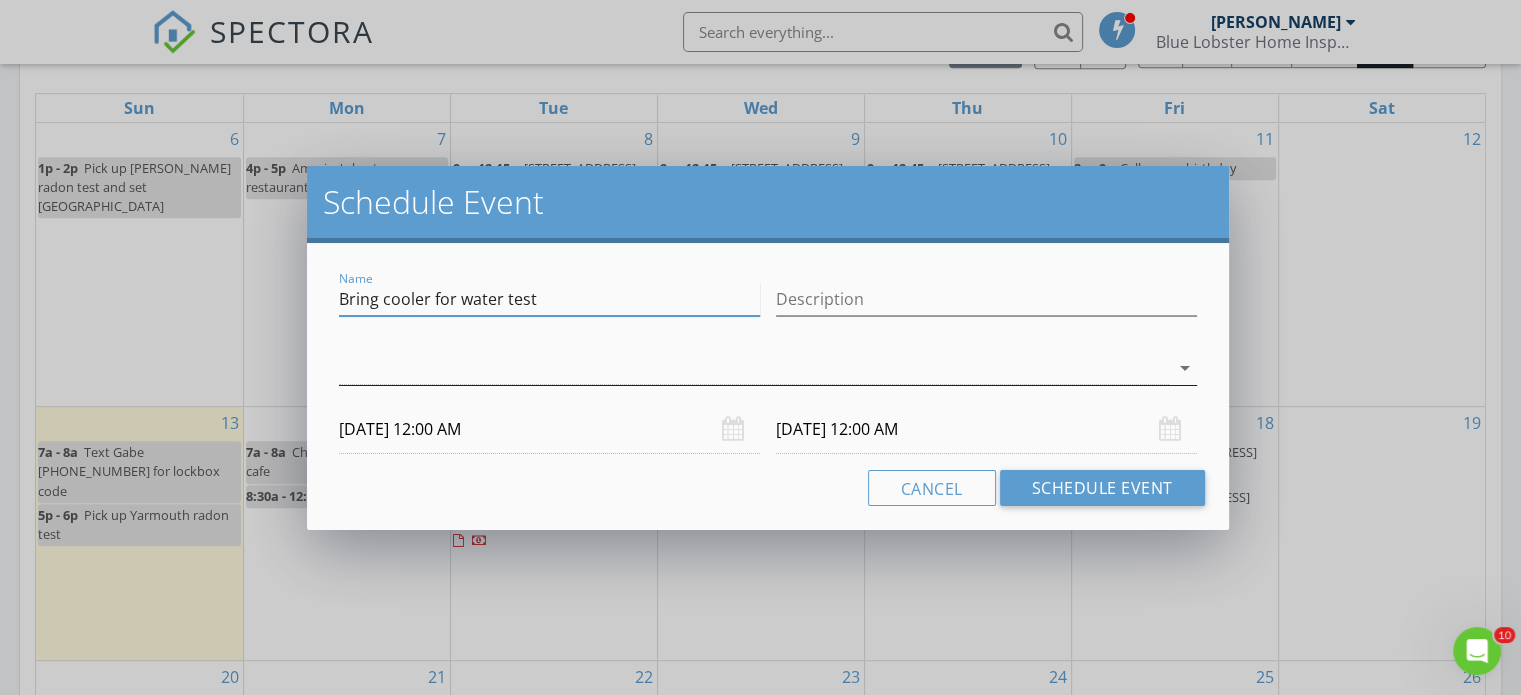 type on "Bring cooler for water test" 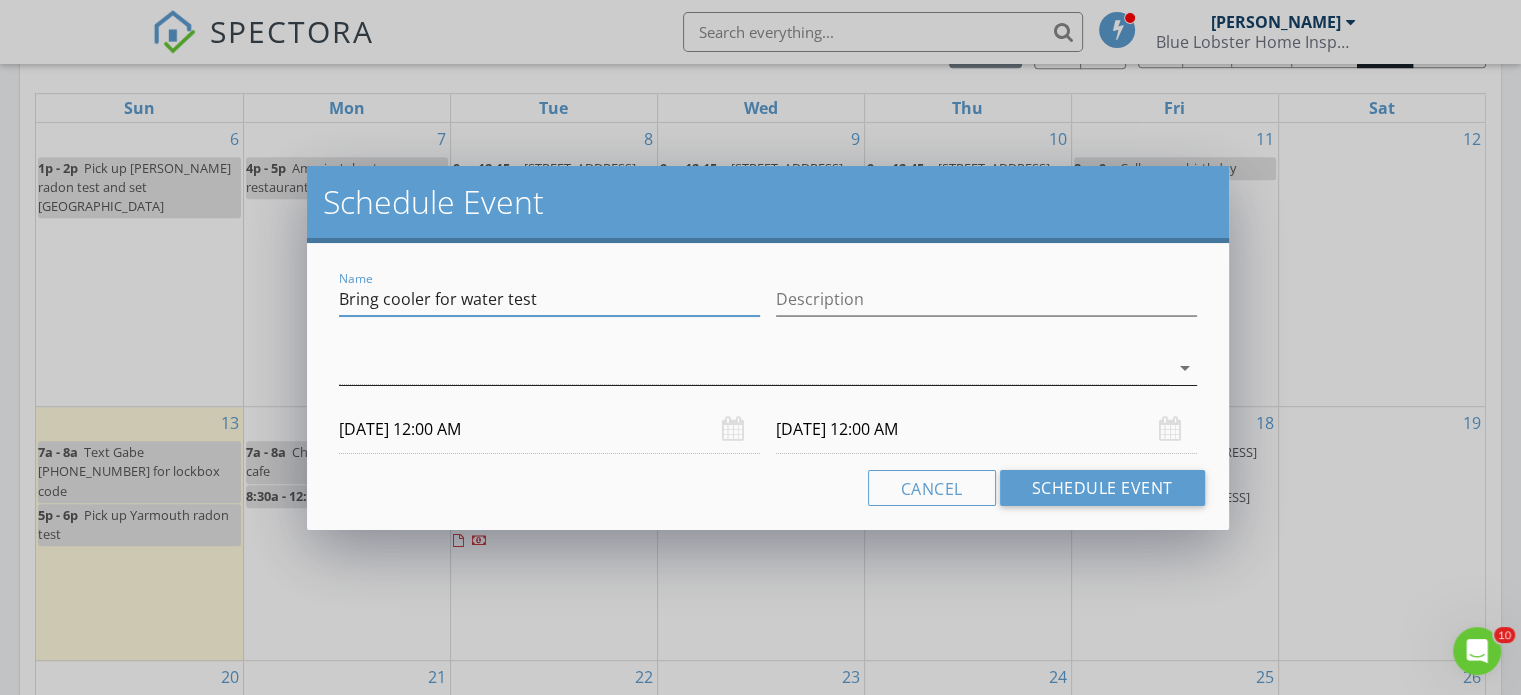 click at bounding box center (754, 368) 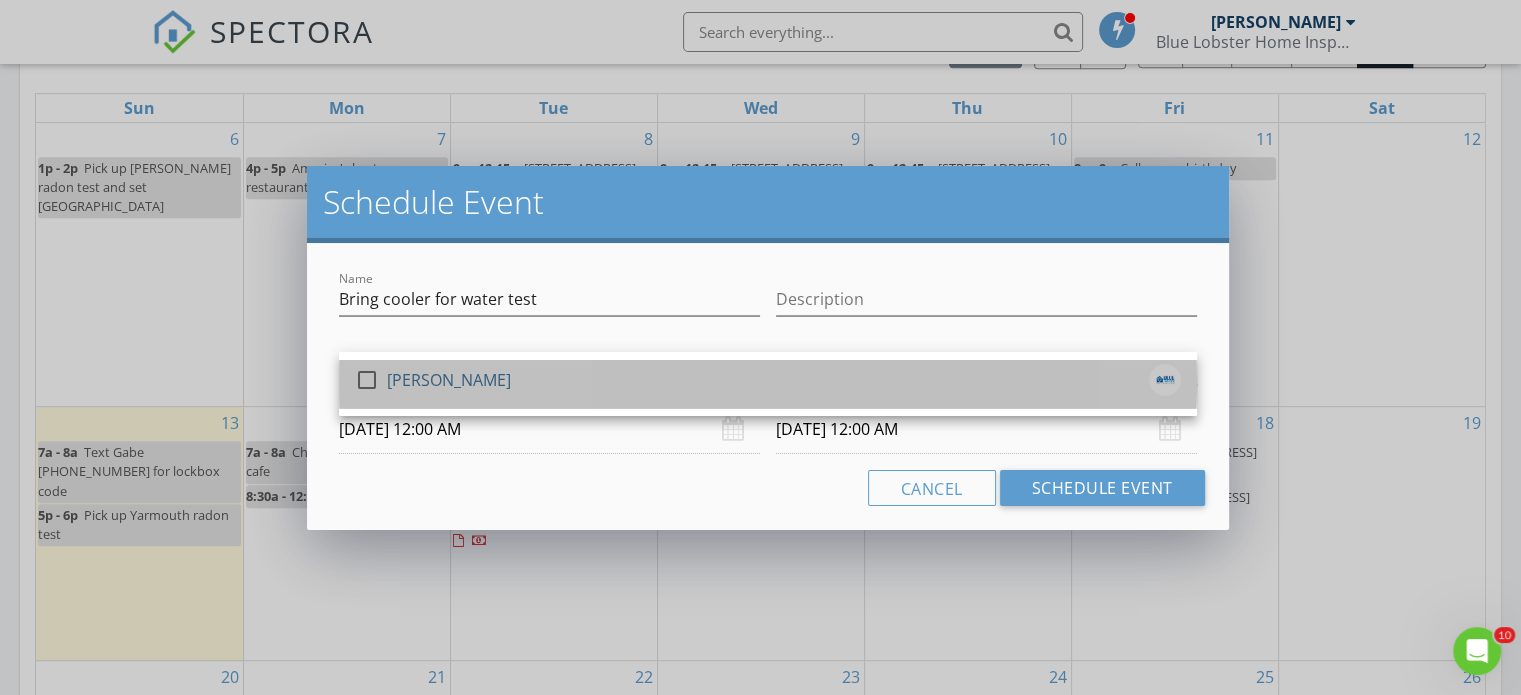 click on "[PERSON_NAME]" at bounding box center (449, 380) 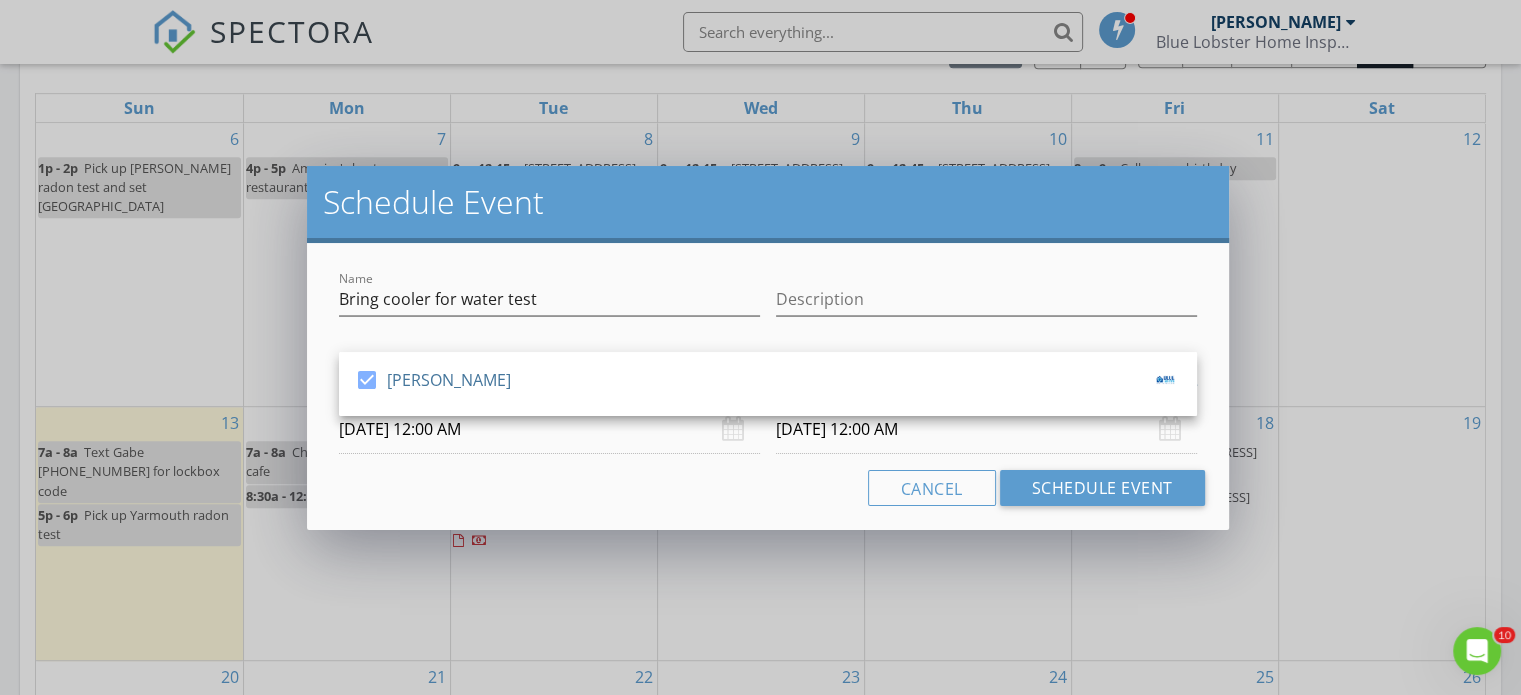 click on "07/17/2025 12:00 AM" at bounding box center (549, 429) 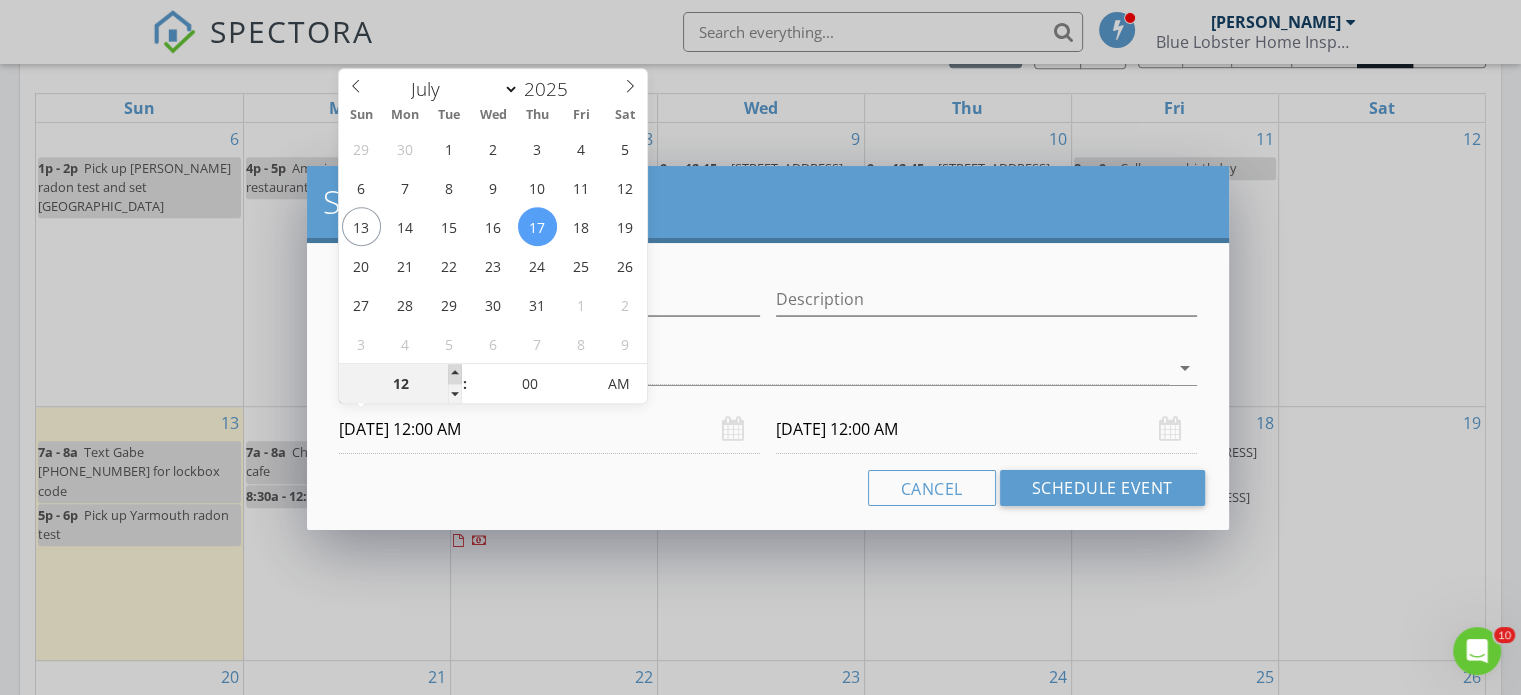 type on "01" 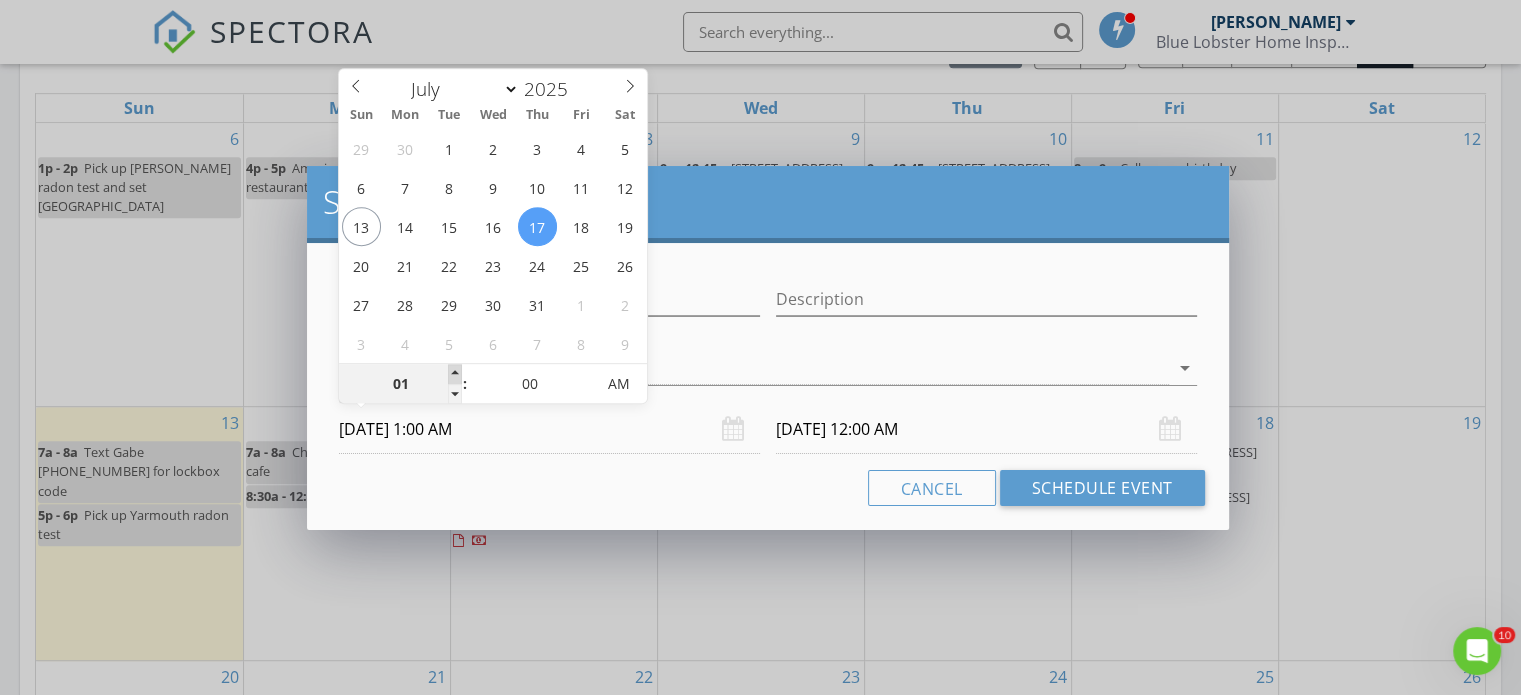 click at bounding box center (455, 374) 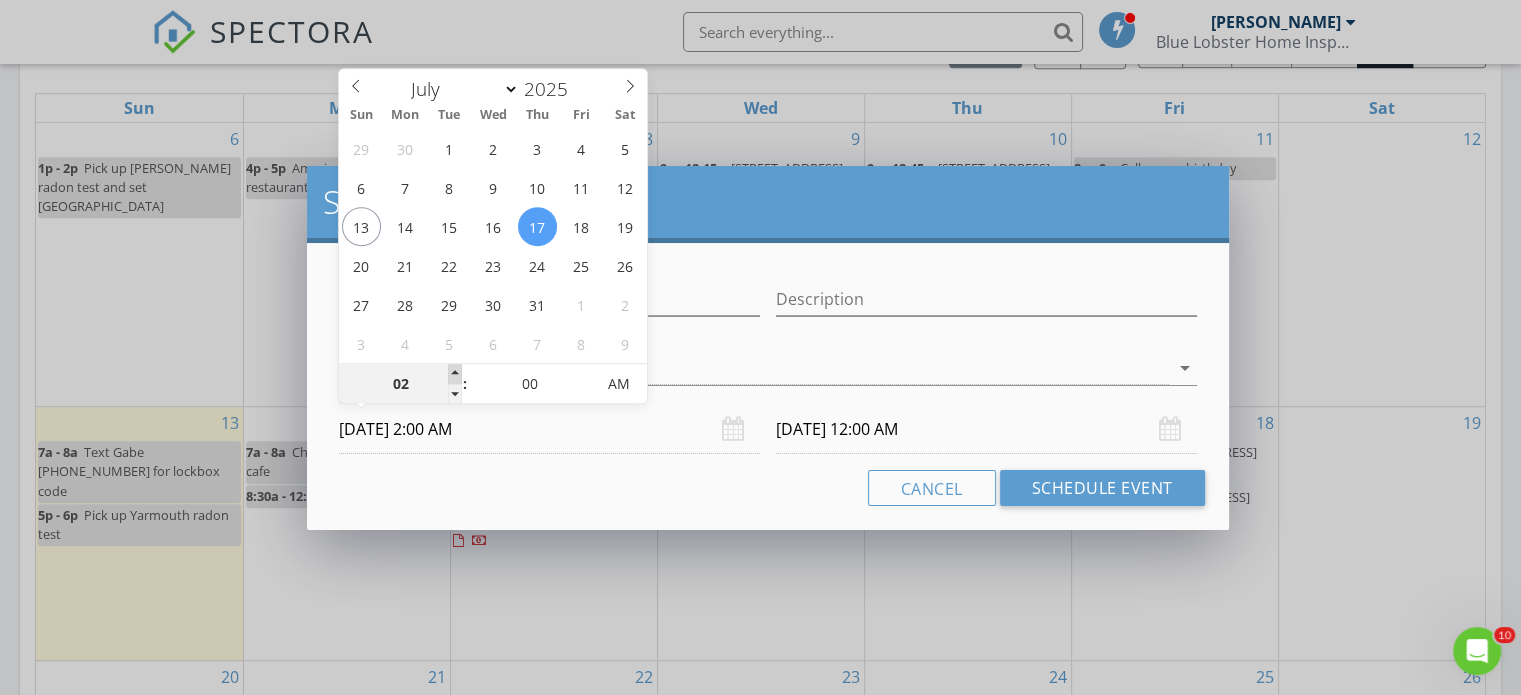 type on "03" 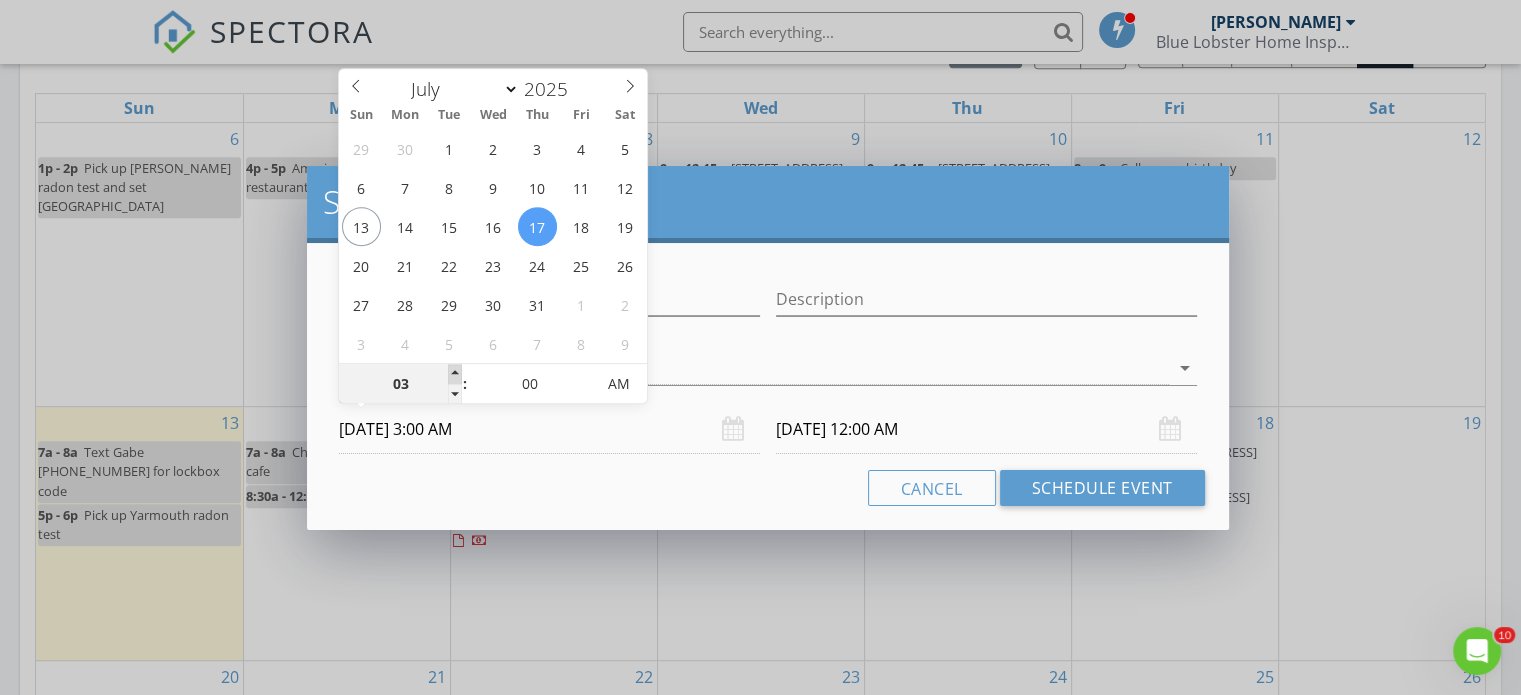 click at bounding box center (455, 374) 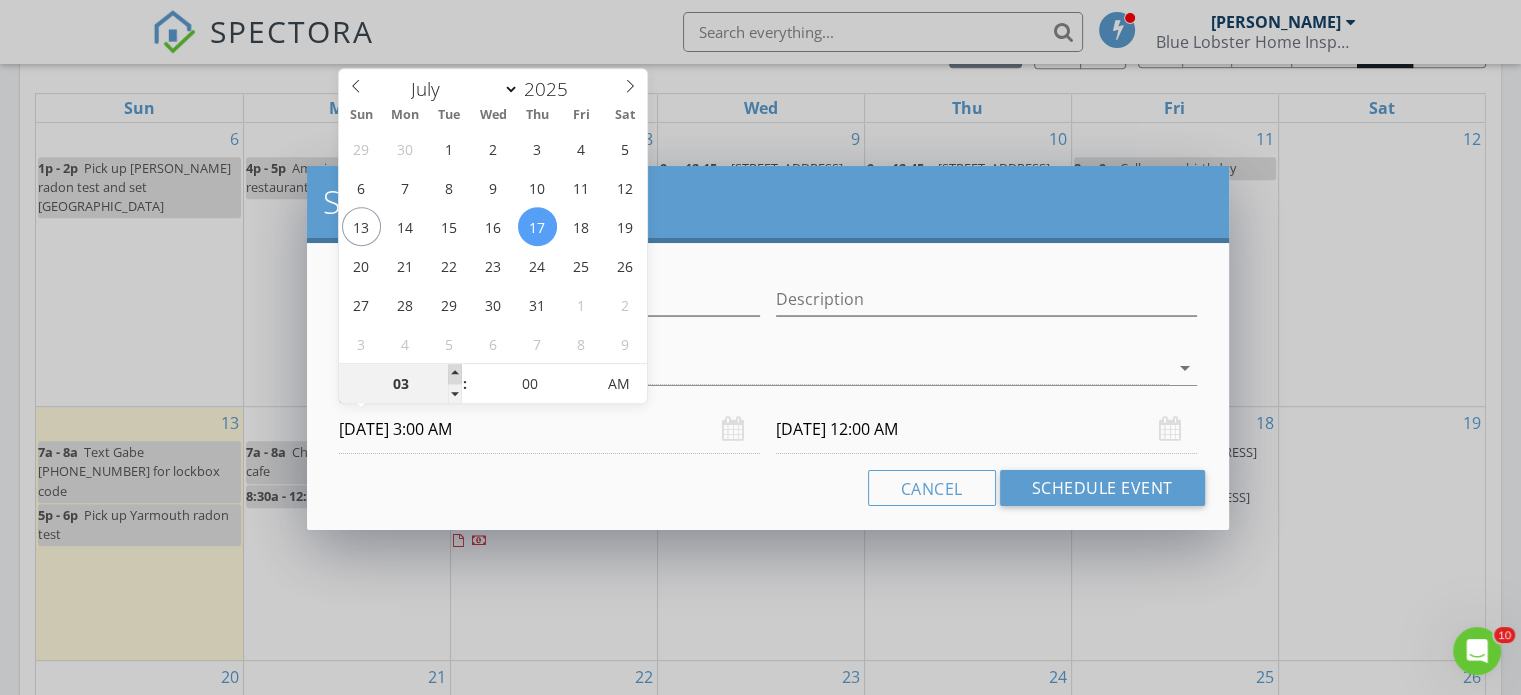type on "04" 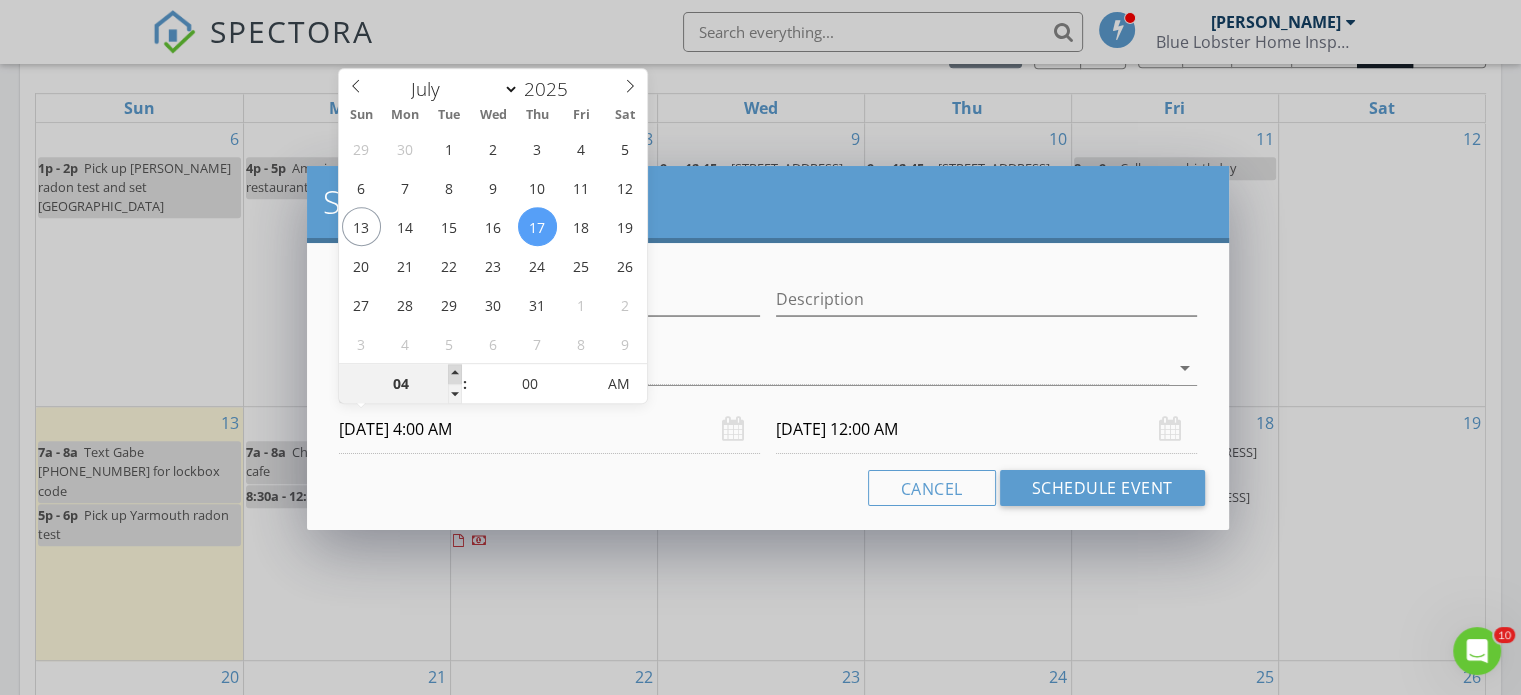 click at bounding box center (455, 374) 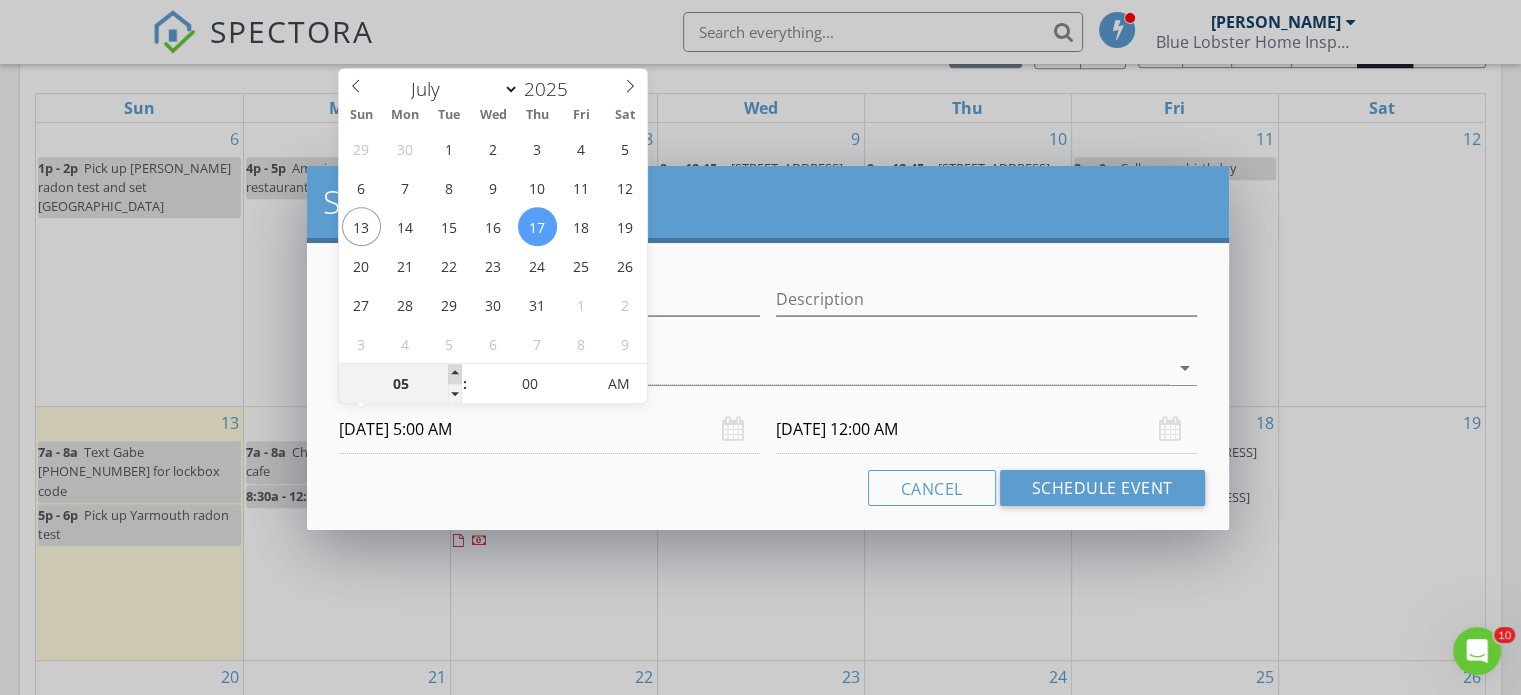 click at bounding box center [455, 374] 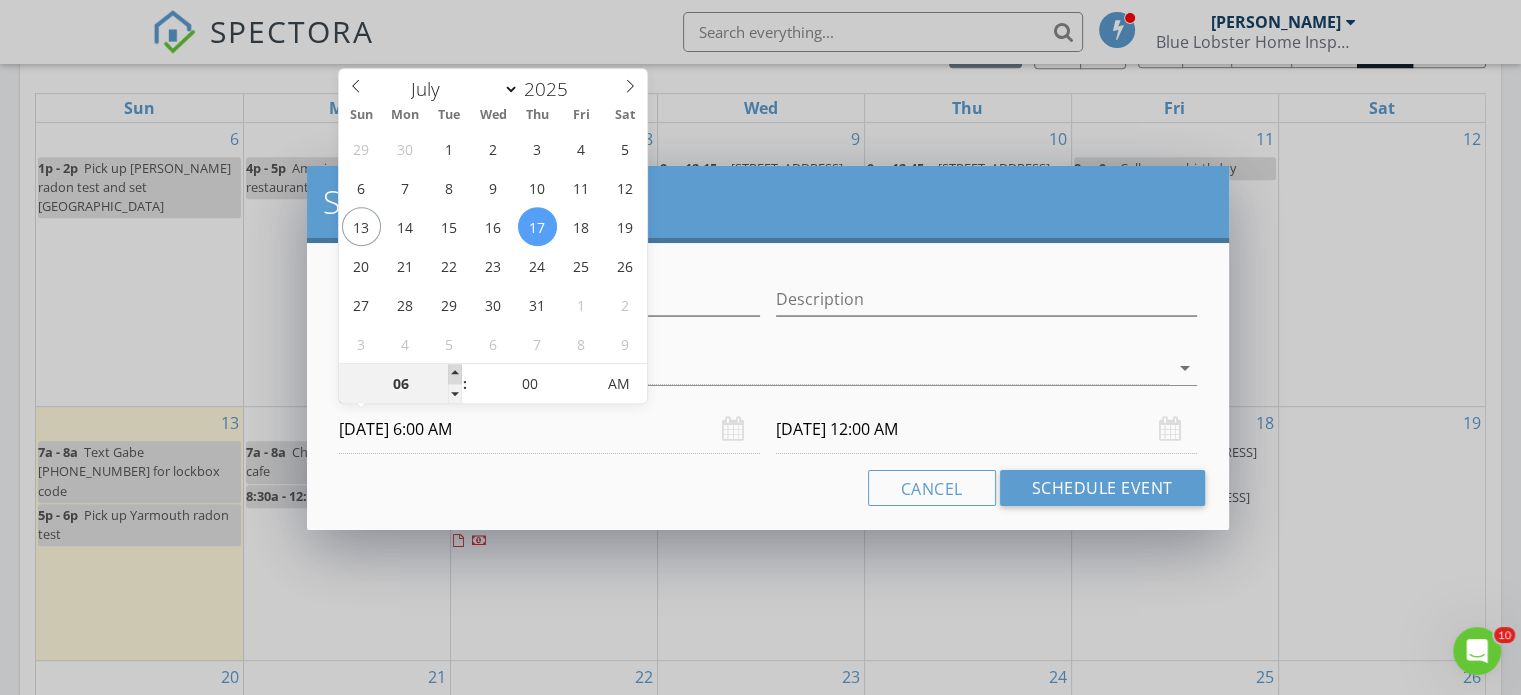 click at bounding box center [455, 374] 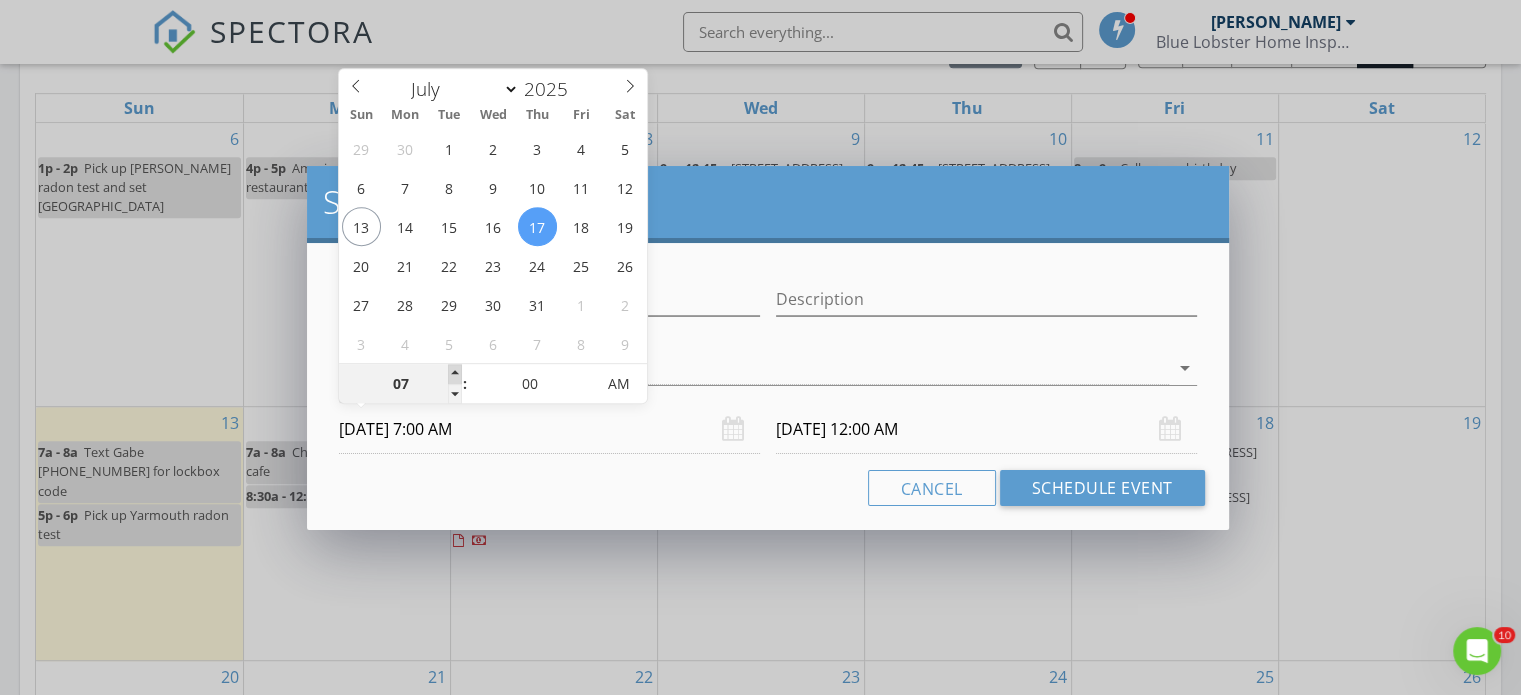 click at bounding box center [455, 374] 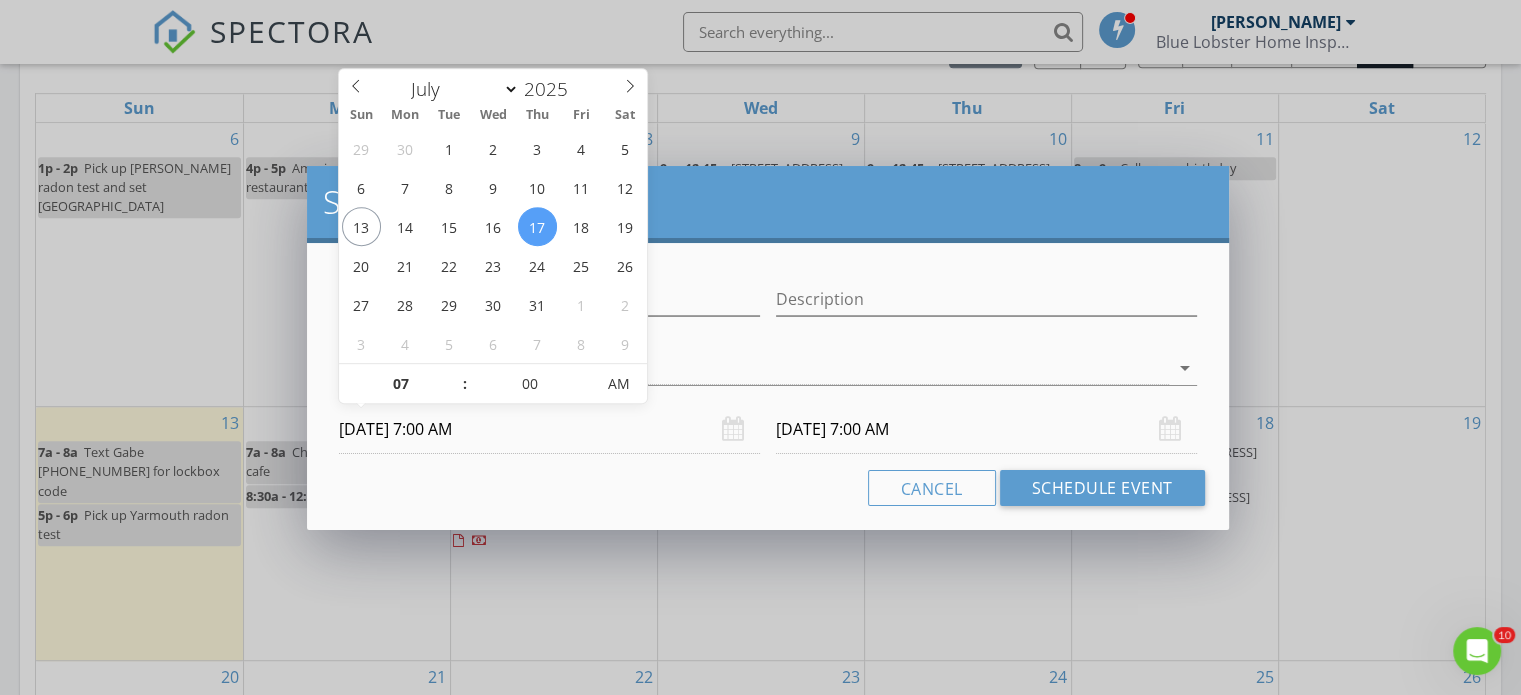 click on "07/18/2025 7:00 AM" at bounding box center [986, 429] 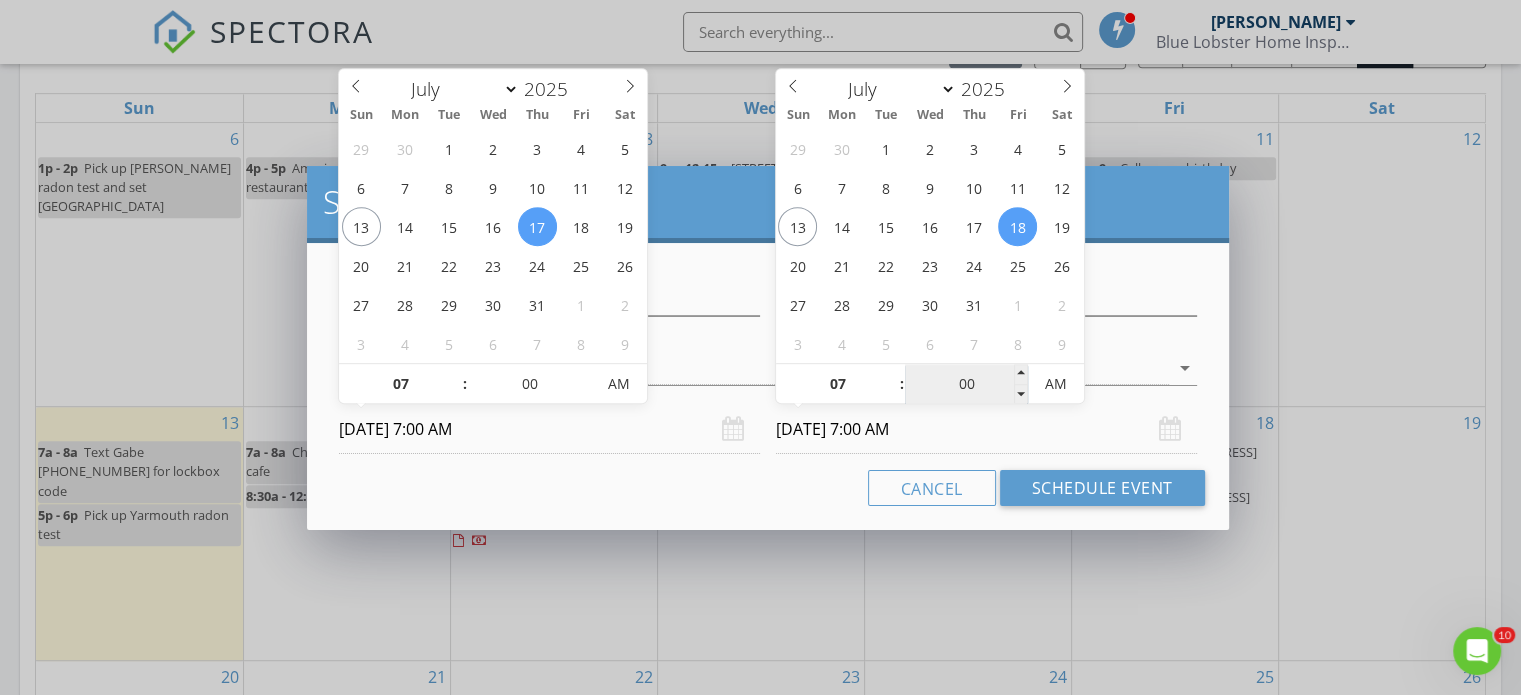 click on "00" at bounding box center [966, 385] 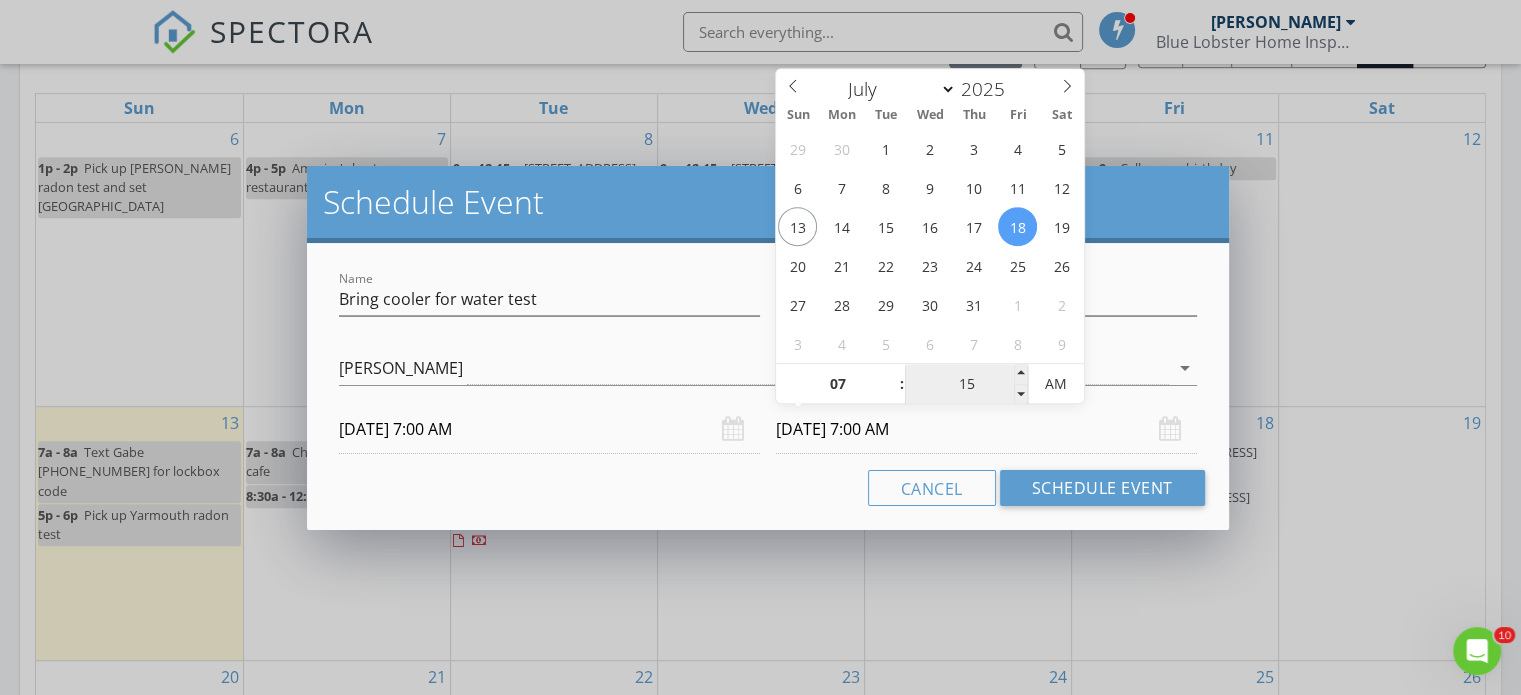 type on "15" 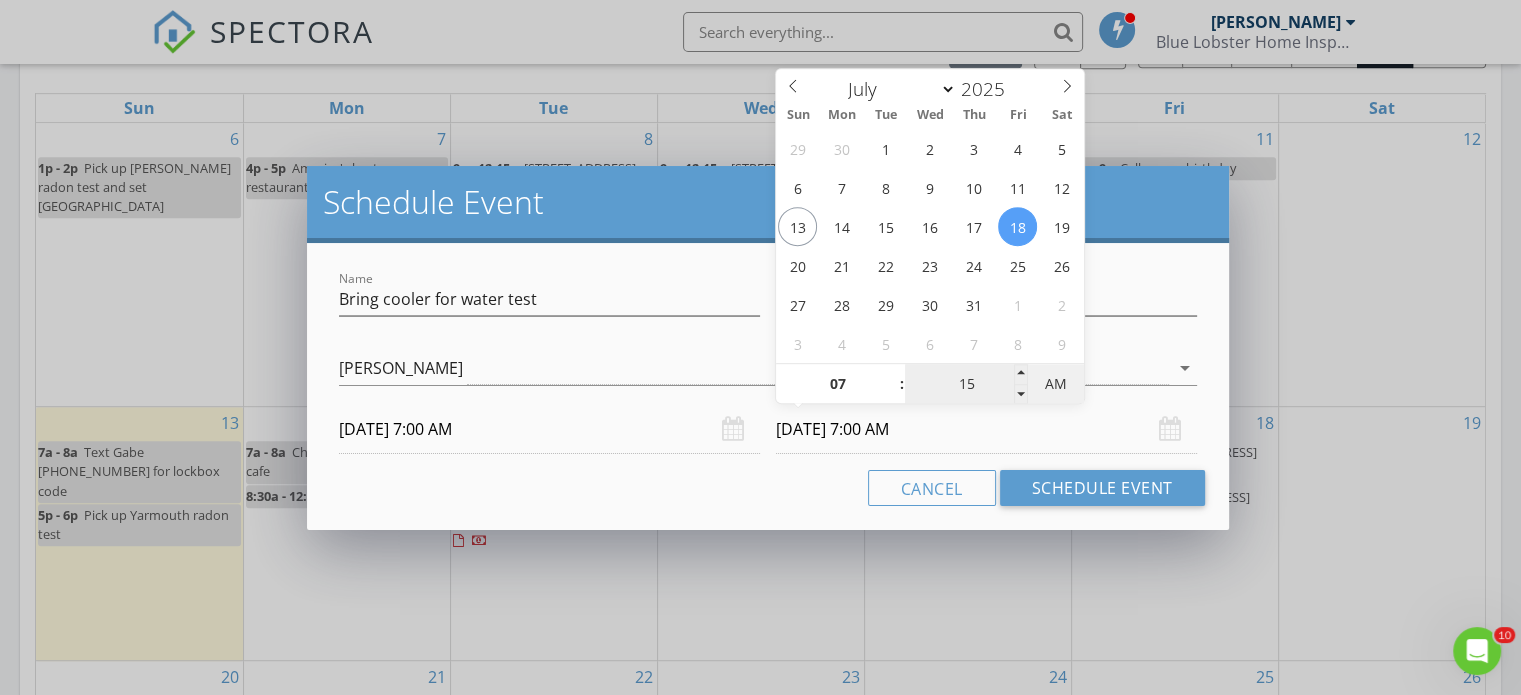 type on "07/18/2025 7:15 AM" 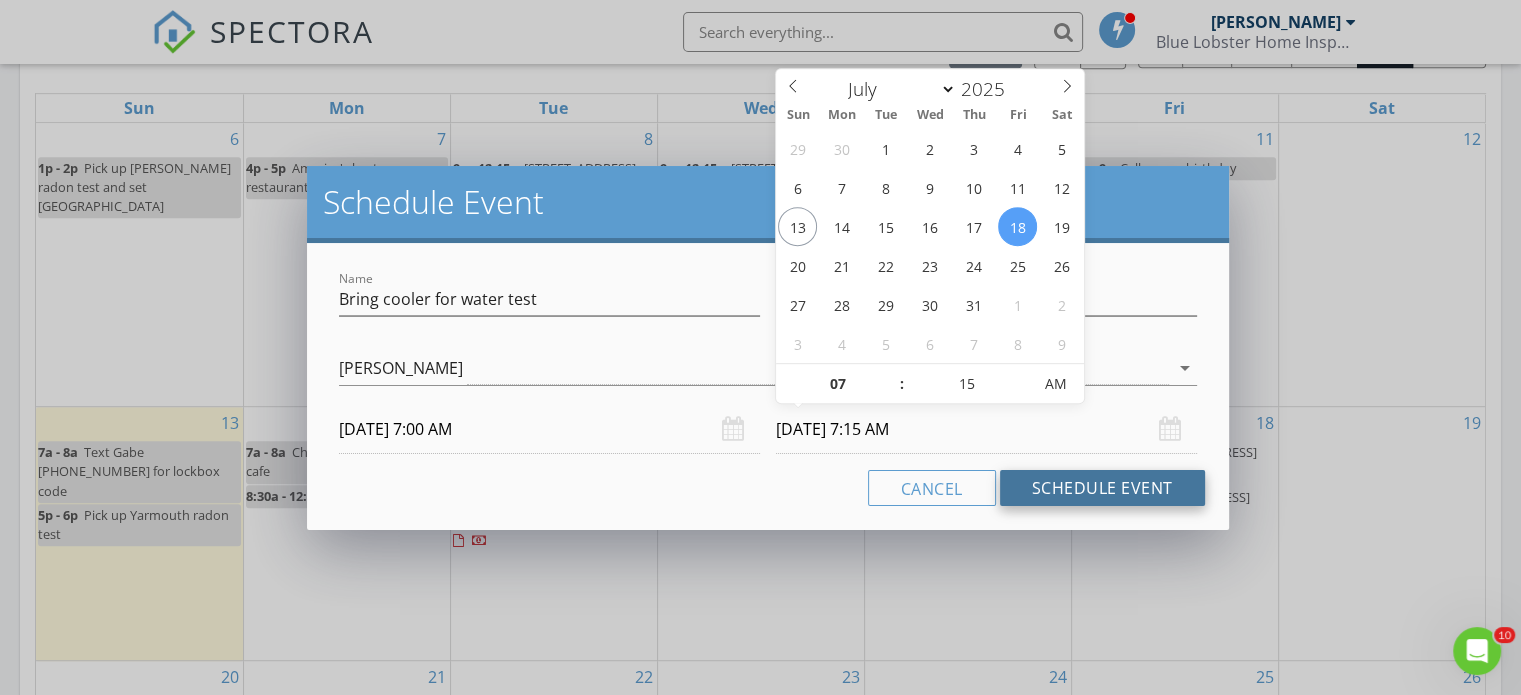 click on "Schedule Event" at bounding box center [1102, 488] 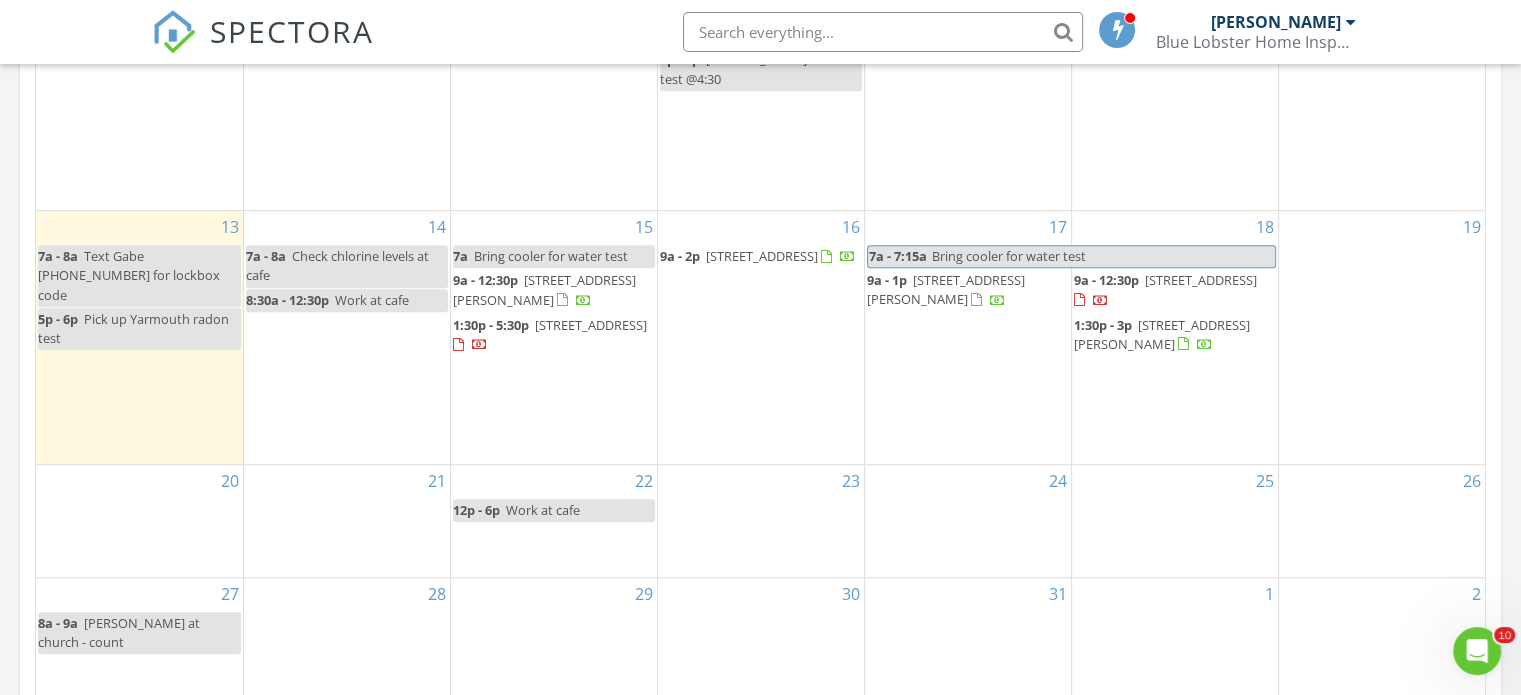 scroll, scrollTop: 1124, scrollLeft: 0, axis: vertical 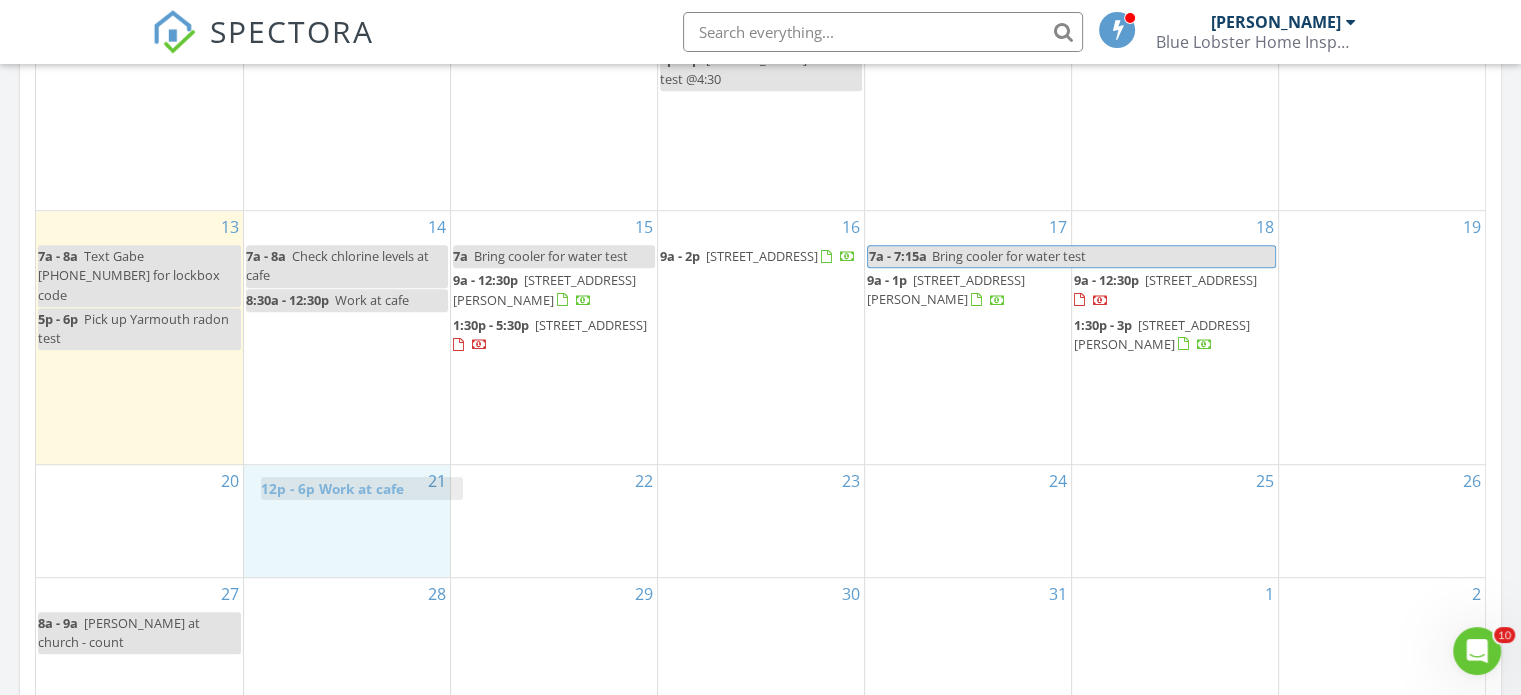 drag, startPoint x: 556, startPoint y: 494, endPoint x: 354, endPoint y: 489, distance: 202.06187 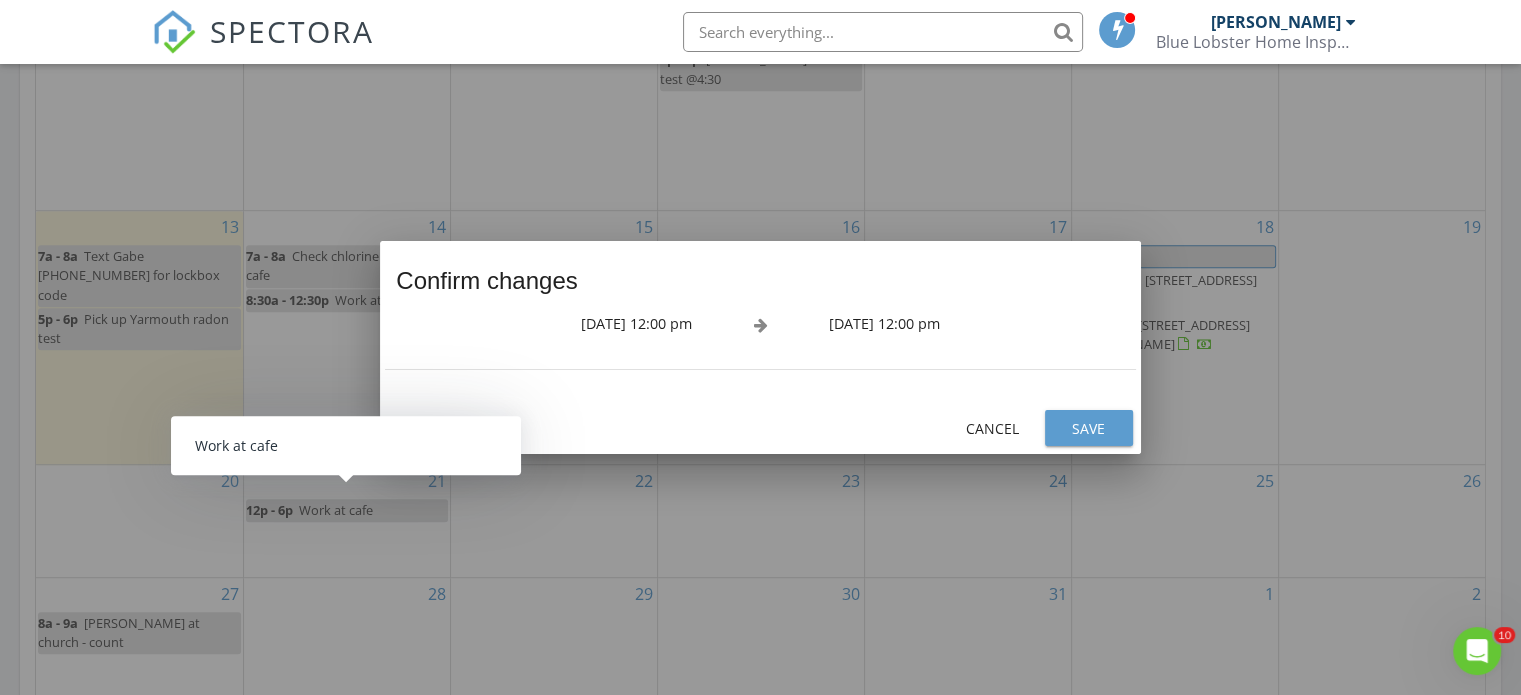 click on "Save" at bounding box center (1089, 428) 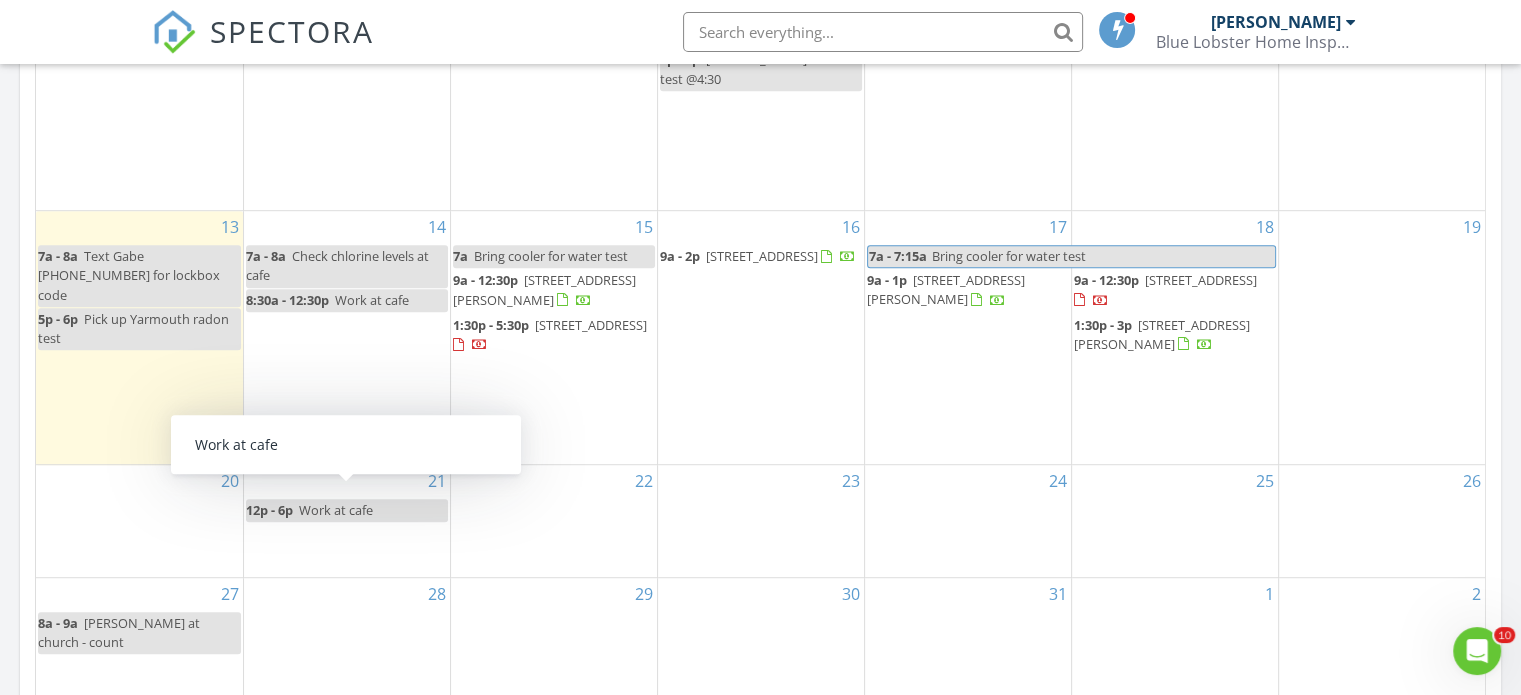 scroll, scrollTop: 1044, scrollLeft: 0, axis: vertical 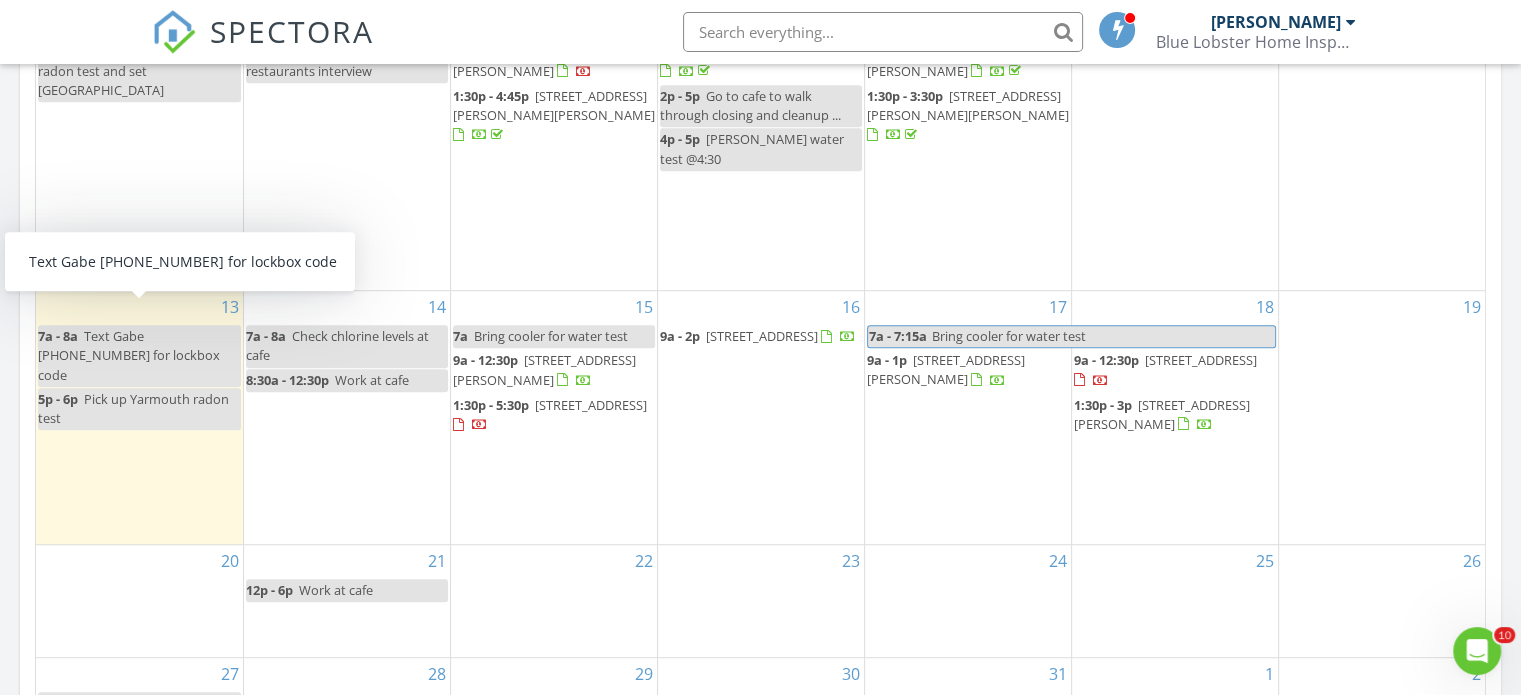 click on "7a - 8a
Text Gabe 603-321-7760 for lockbox code" at bounding box center (139, 356) 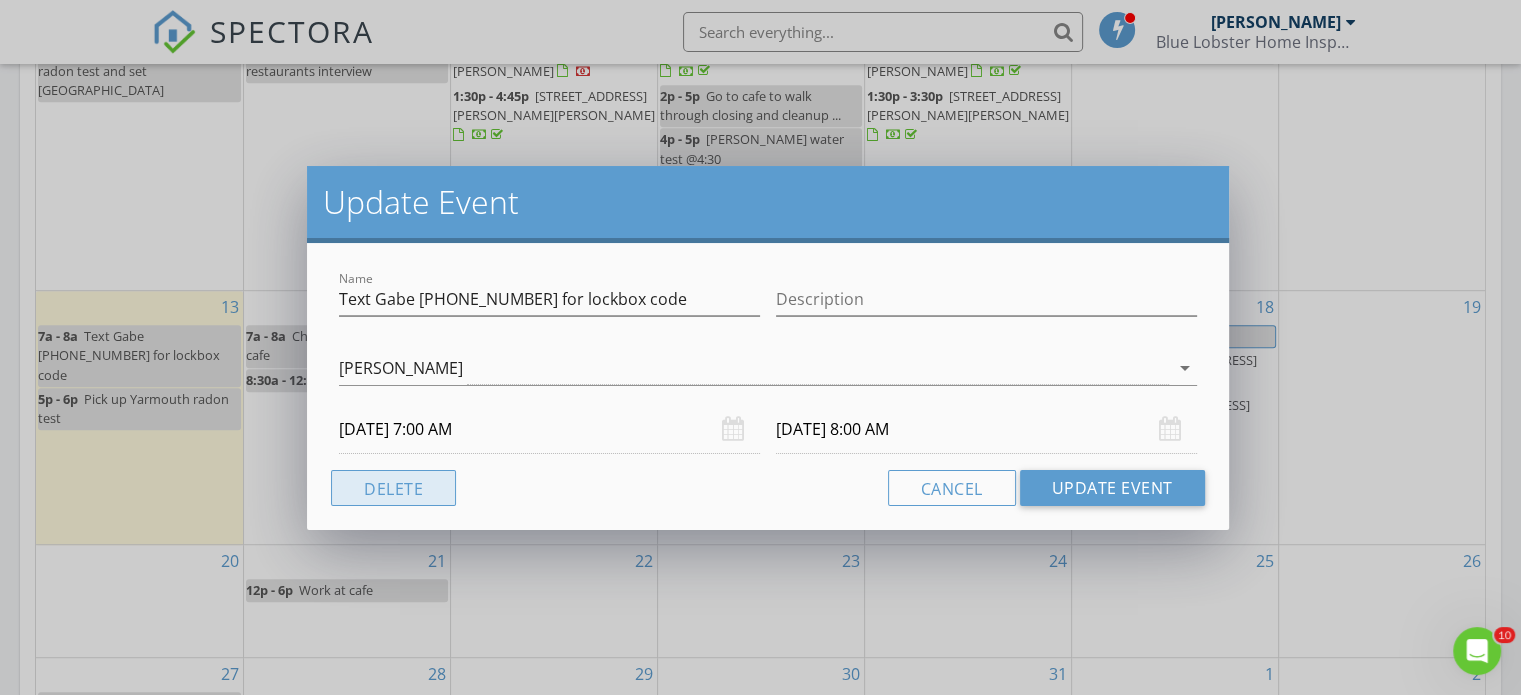 click on "Delete" at bounding box center [393, 488] 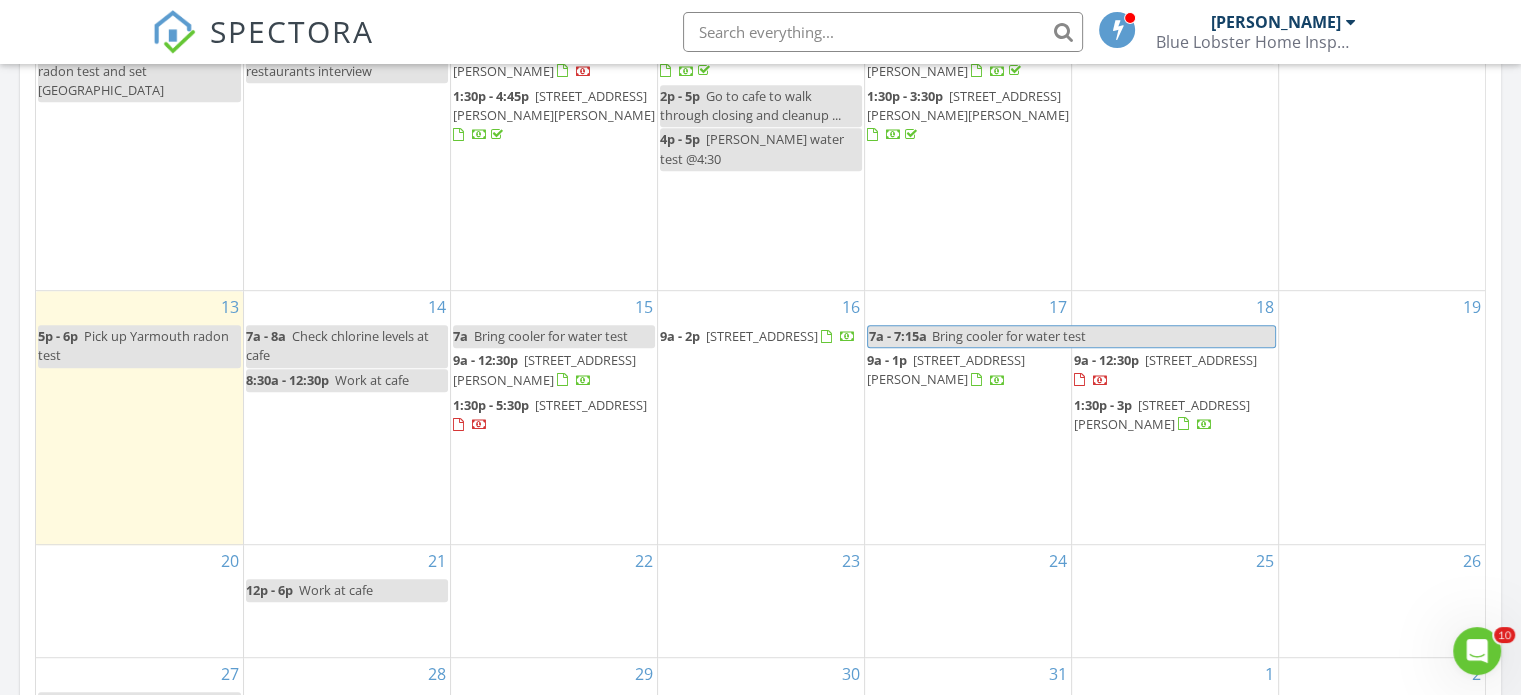 click on "5p - 6p
Pick up Yarmouth radon test" at bounding box center [139, 346] 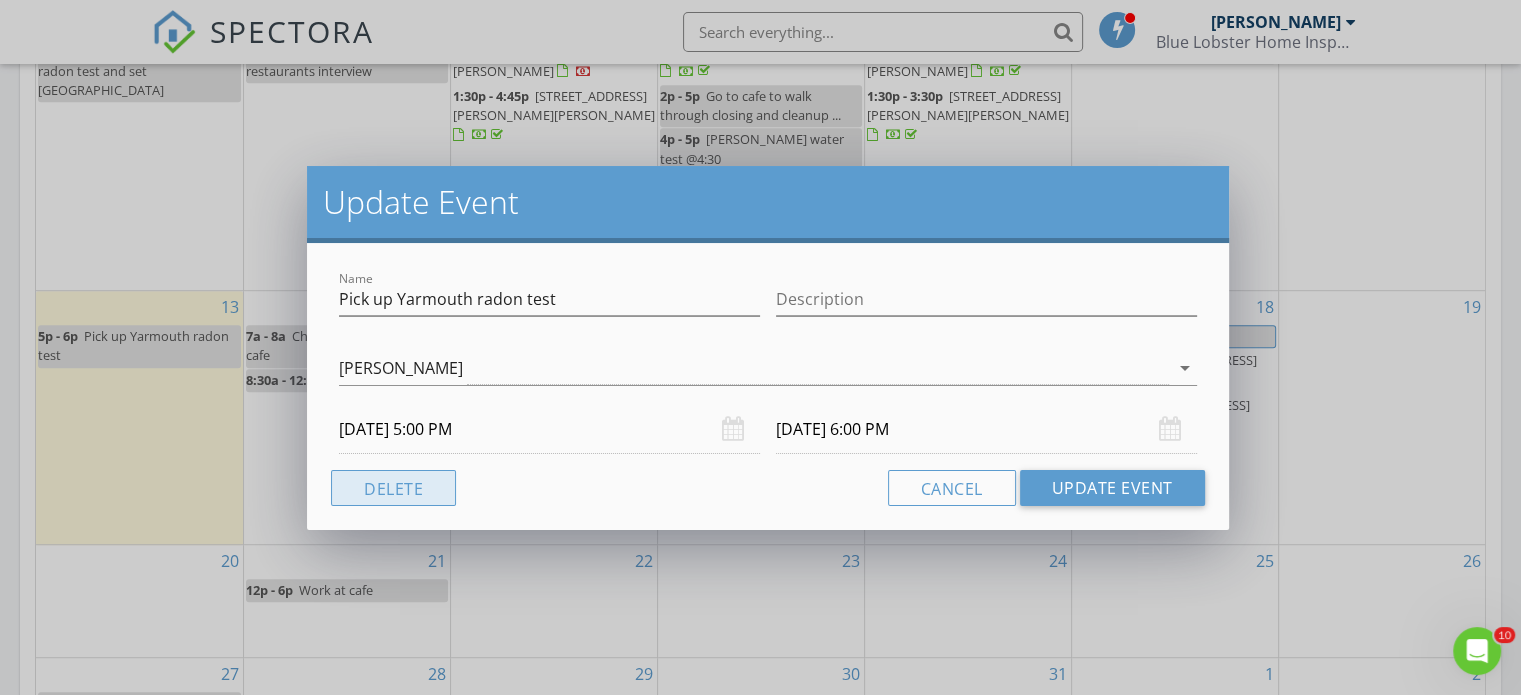 click on "Delete" at bounding box center [393, 488] 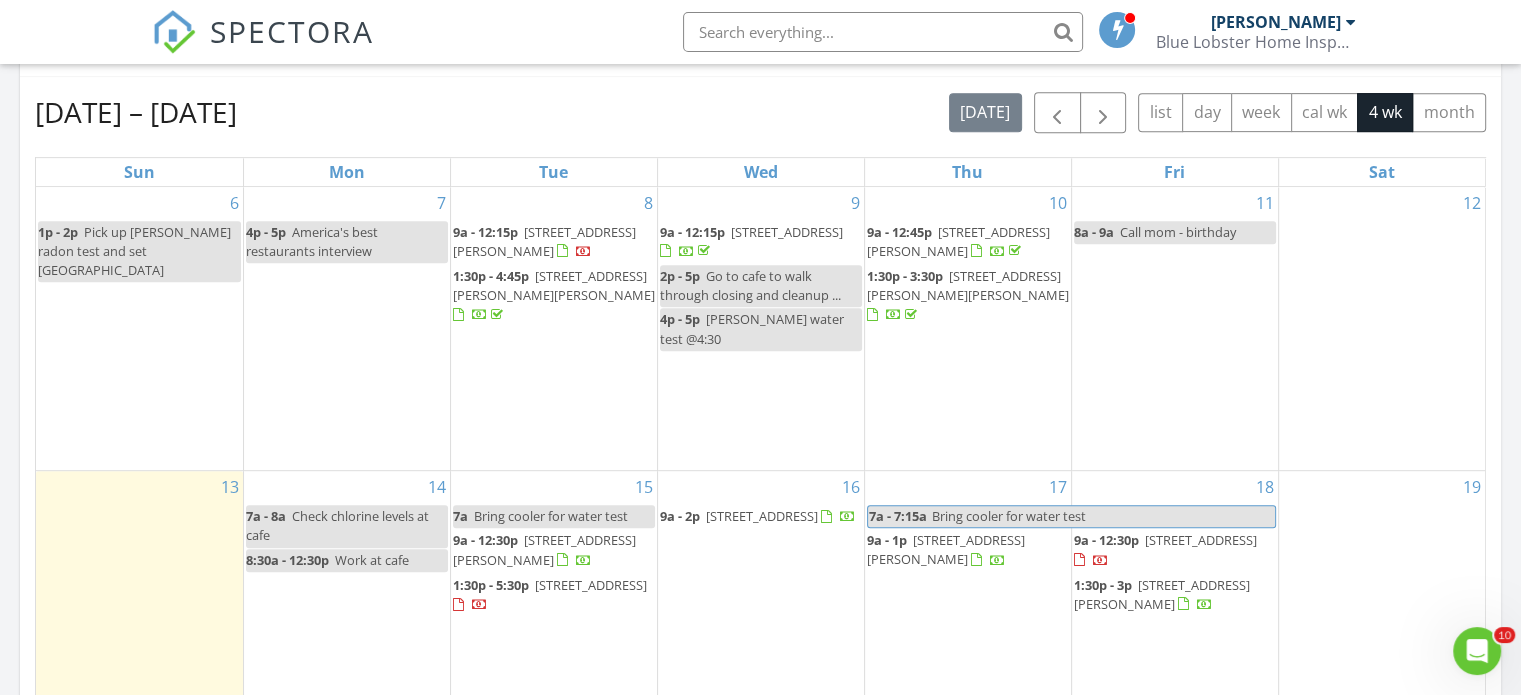 scroll, scrollTop: 862, scrollLeft: 0, axis: vertical 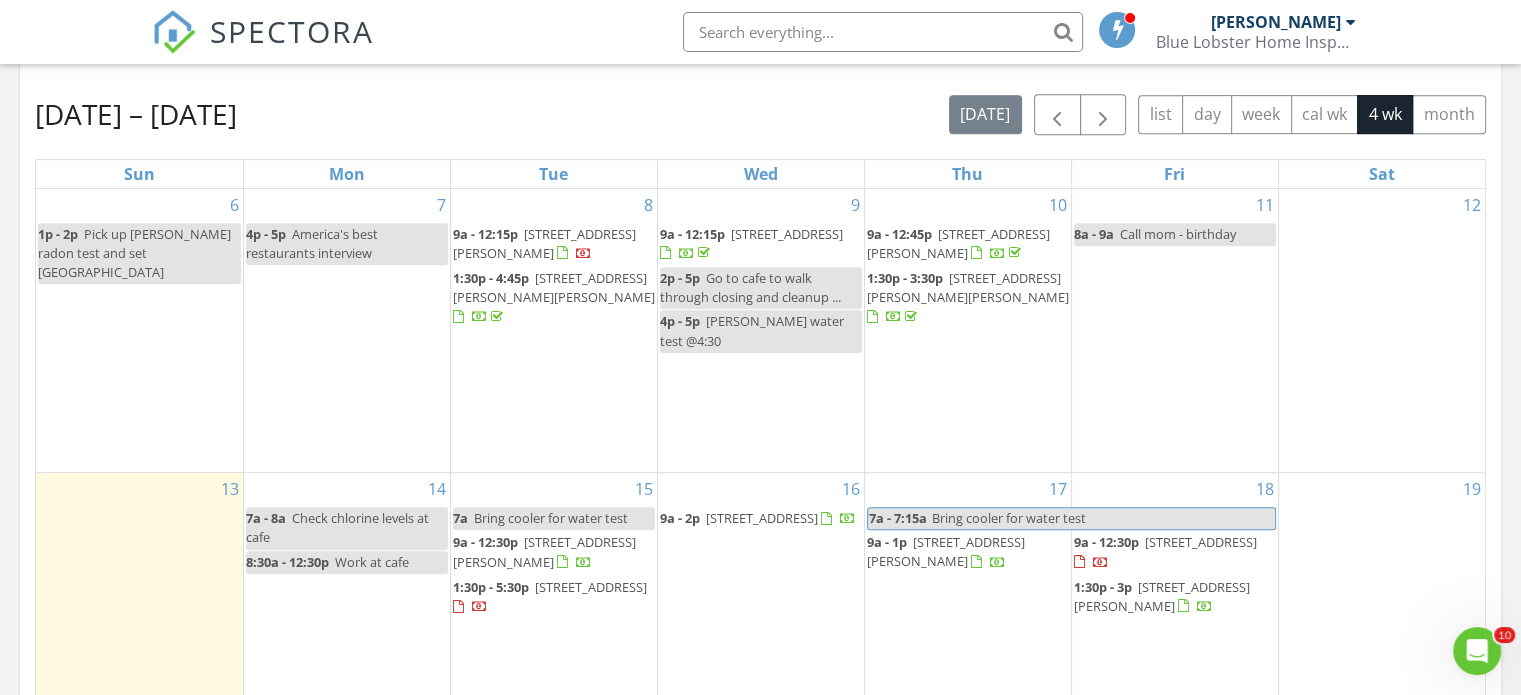 click on "Alfred water test @4:30" at bounding box center [752, 330] 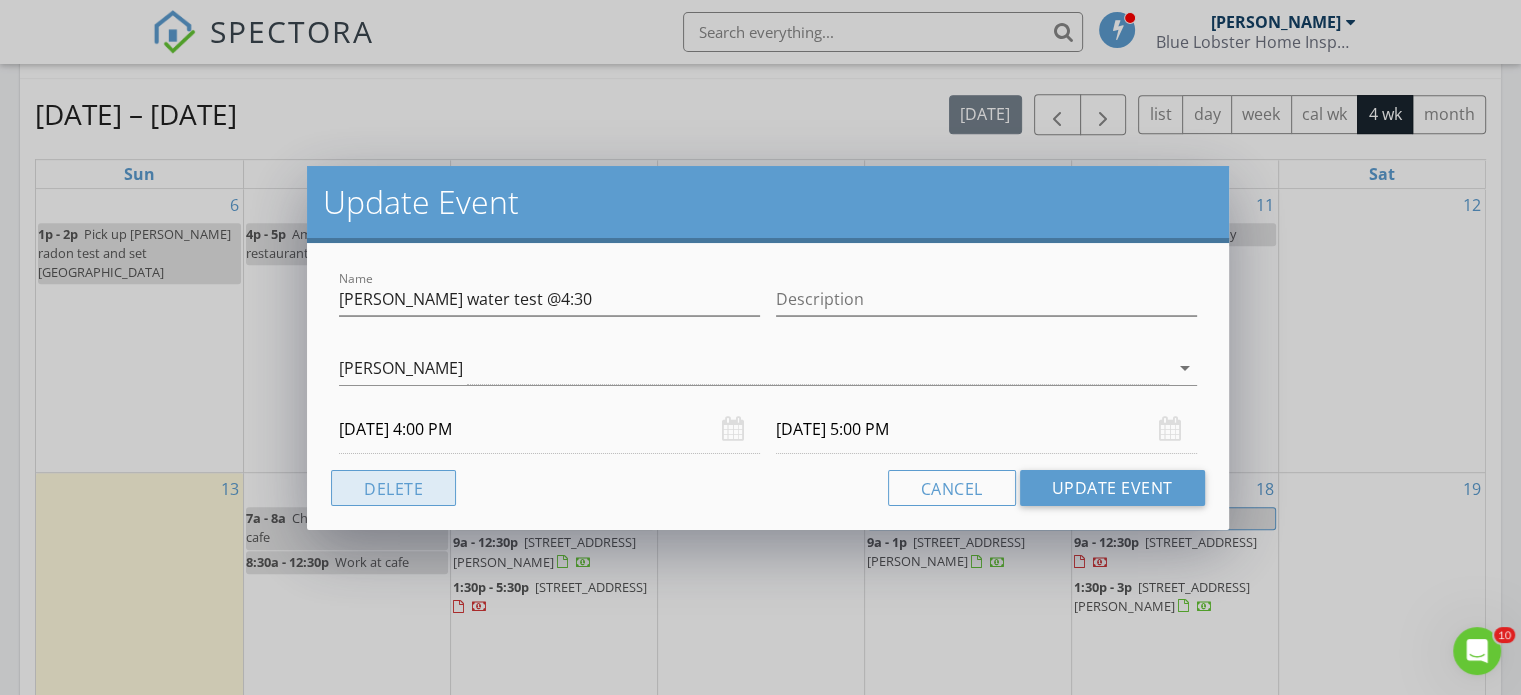click on "Delete" at bounding box center (393, 488) 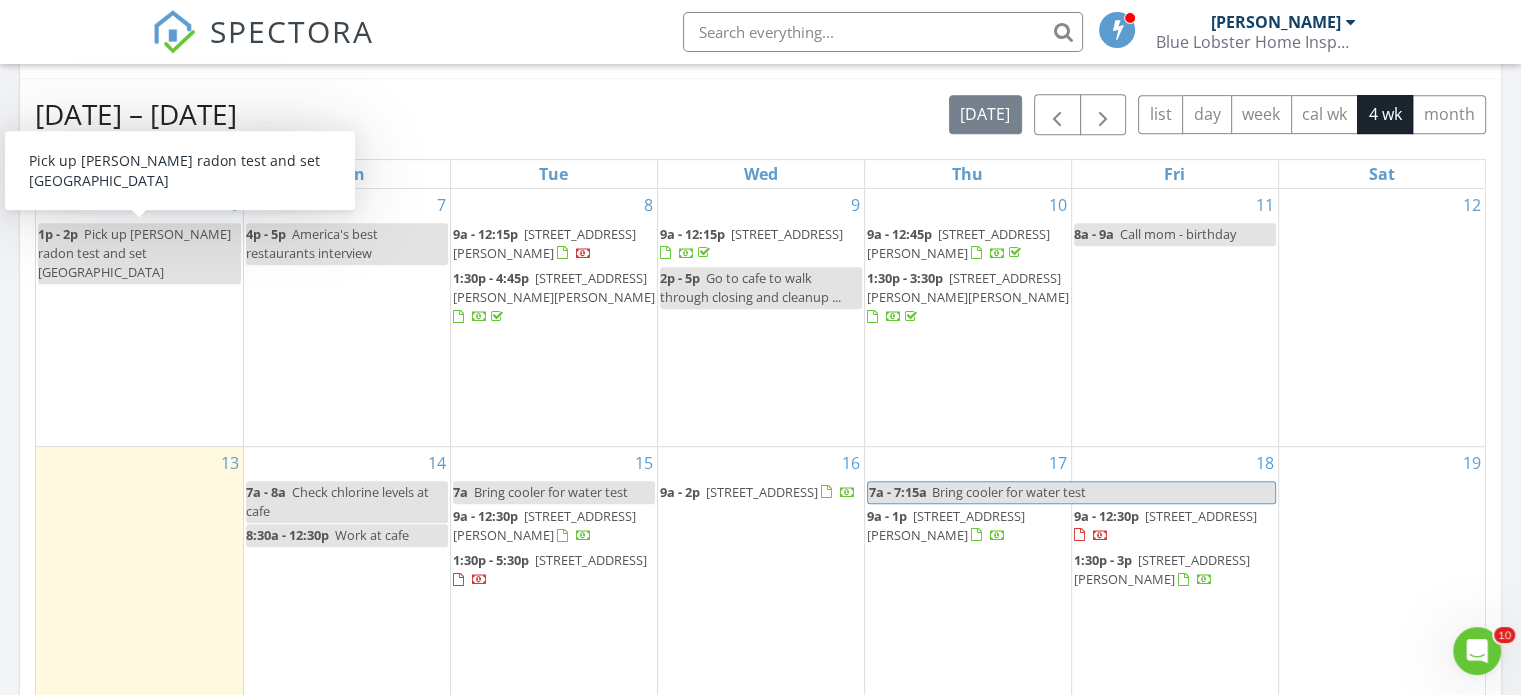 click on "1p - 2p
Pick up Sanford radon test and set Richmond" at bounding box center [139, 254] 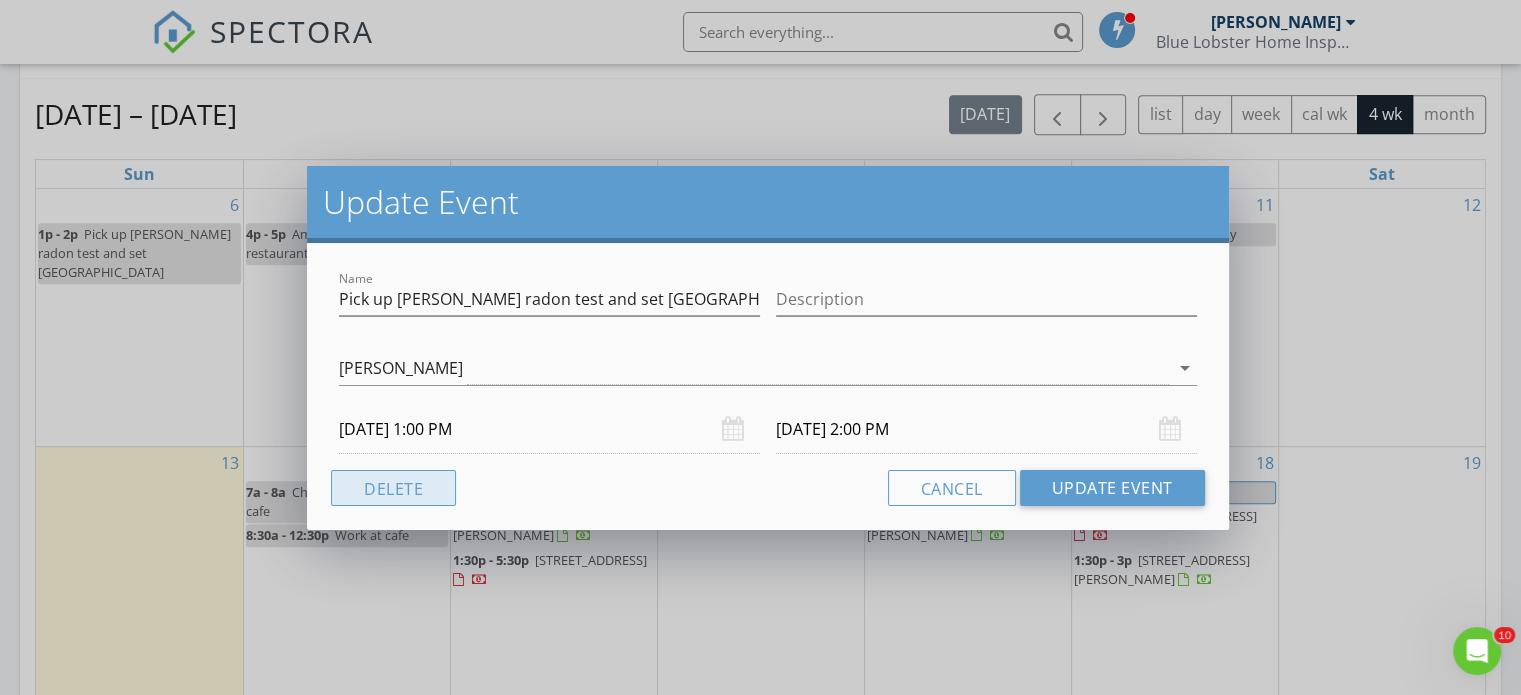click on "Delete" at bounding box center (393, 488) 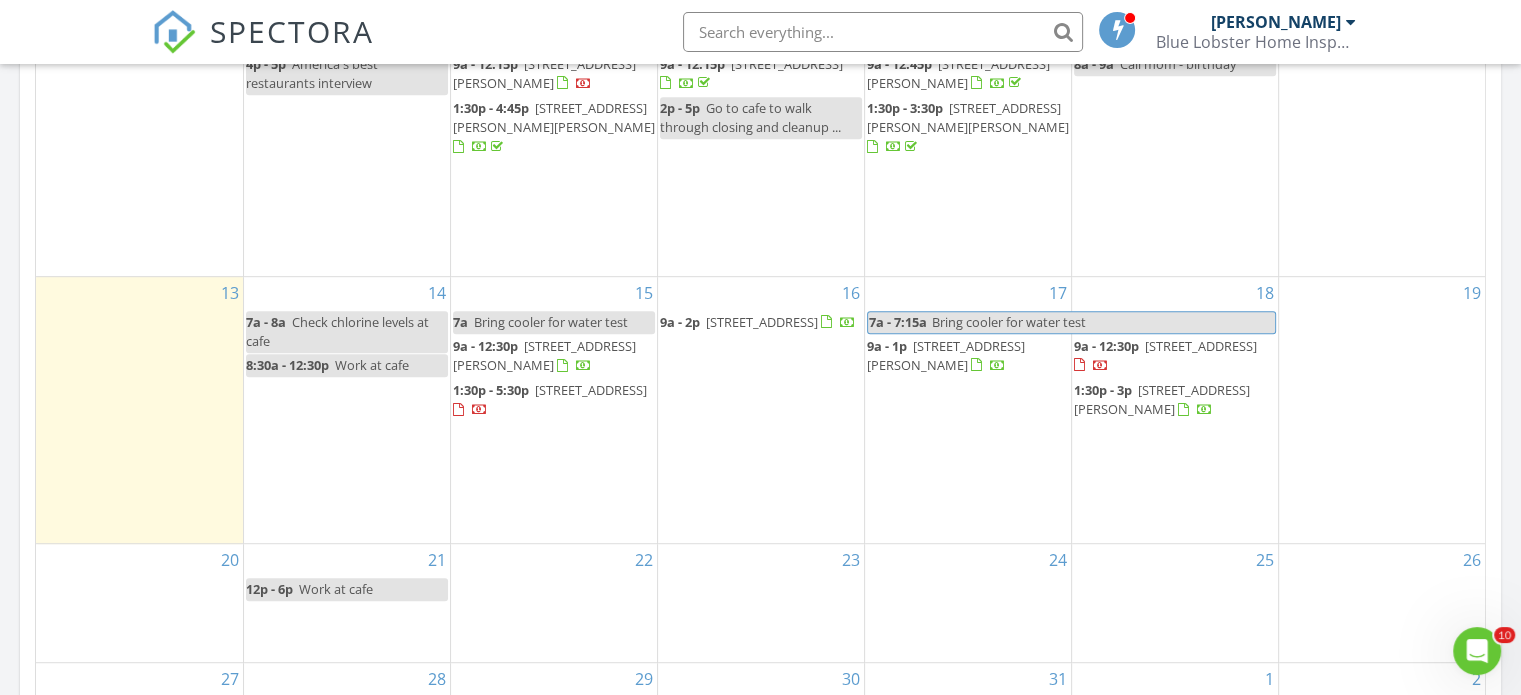 scroll, scrollTop: 1035, scrollLeft: 0, axis: vertical 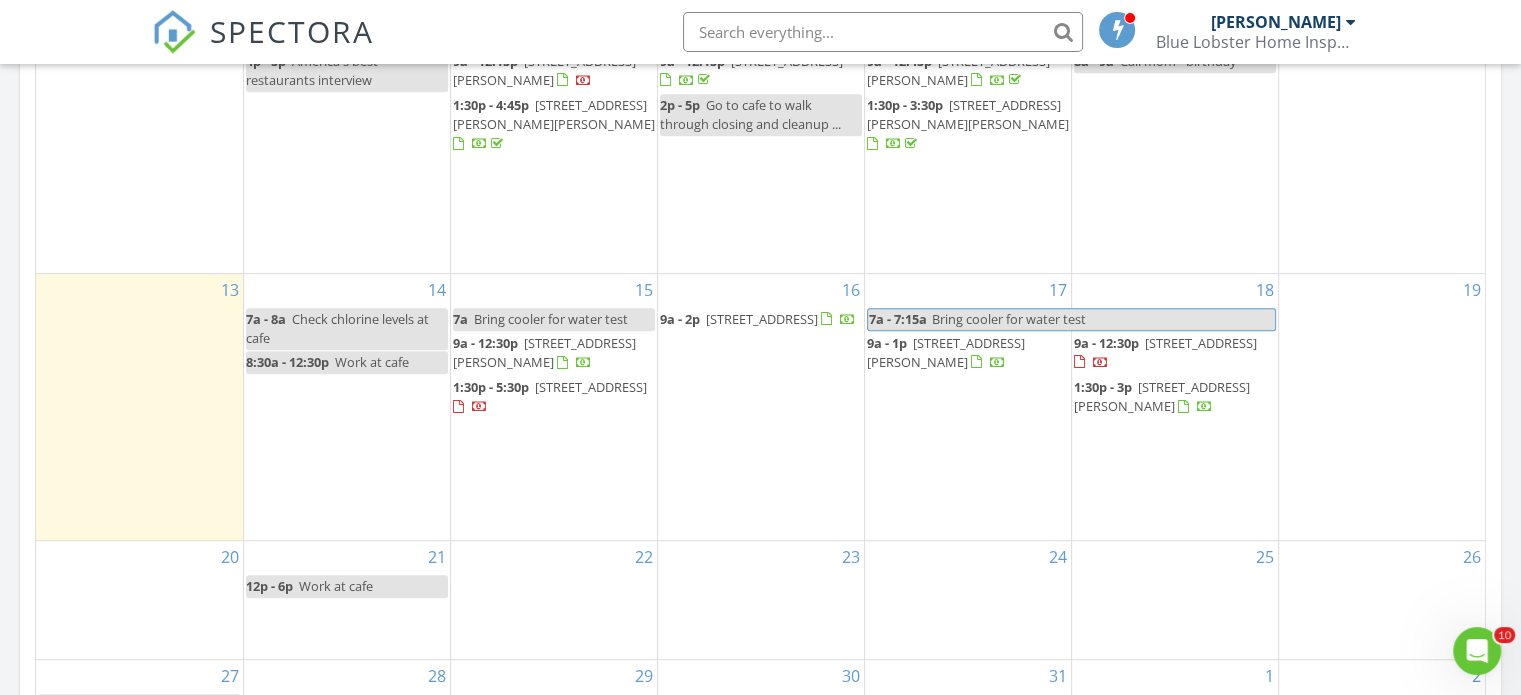 click on "Bring cooler for water test" at bounding box center [1009, 319] 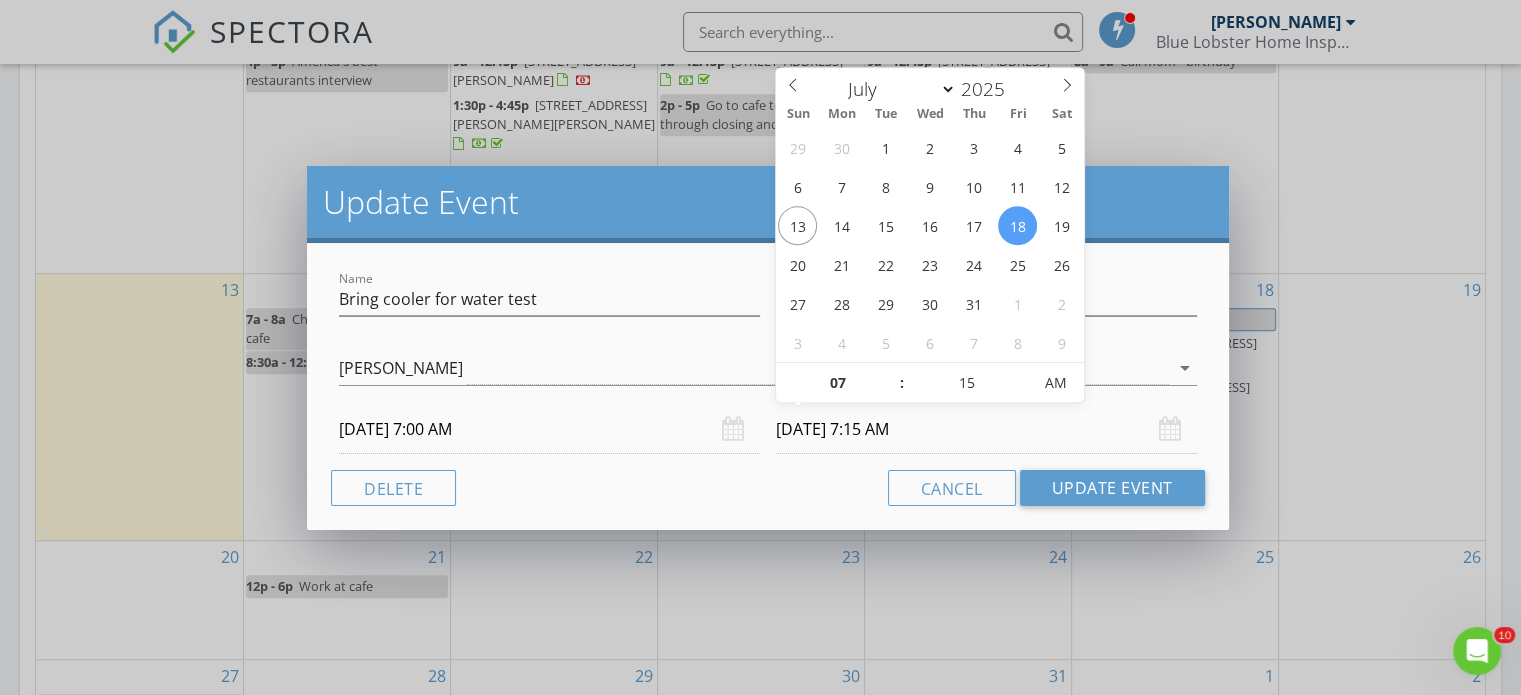 click on "07/18/2025 7:15 AM" at bounding box center [986, 429] 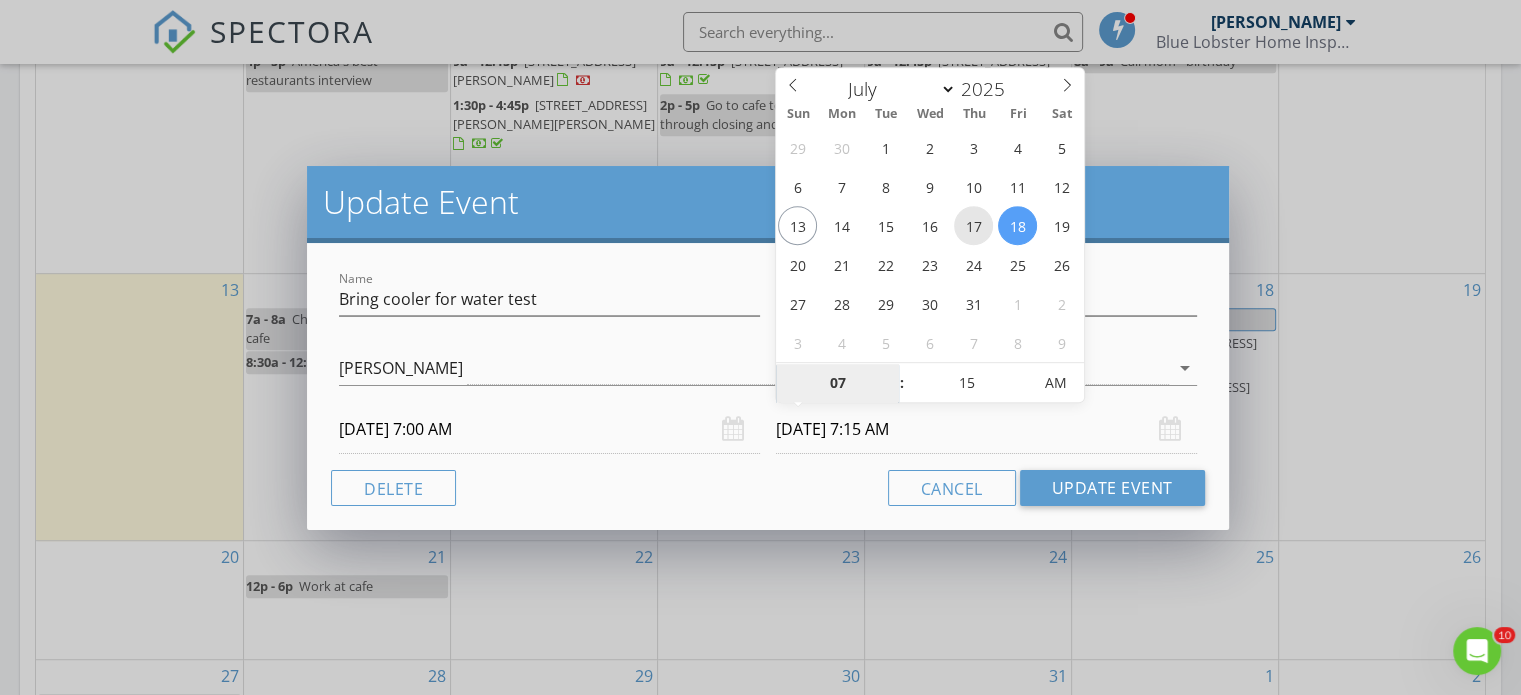 type on "07/17/2025 7:15 AM" 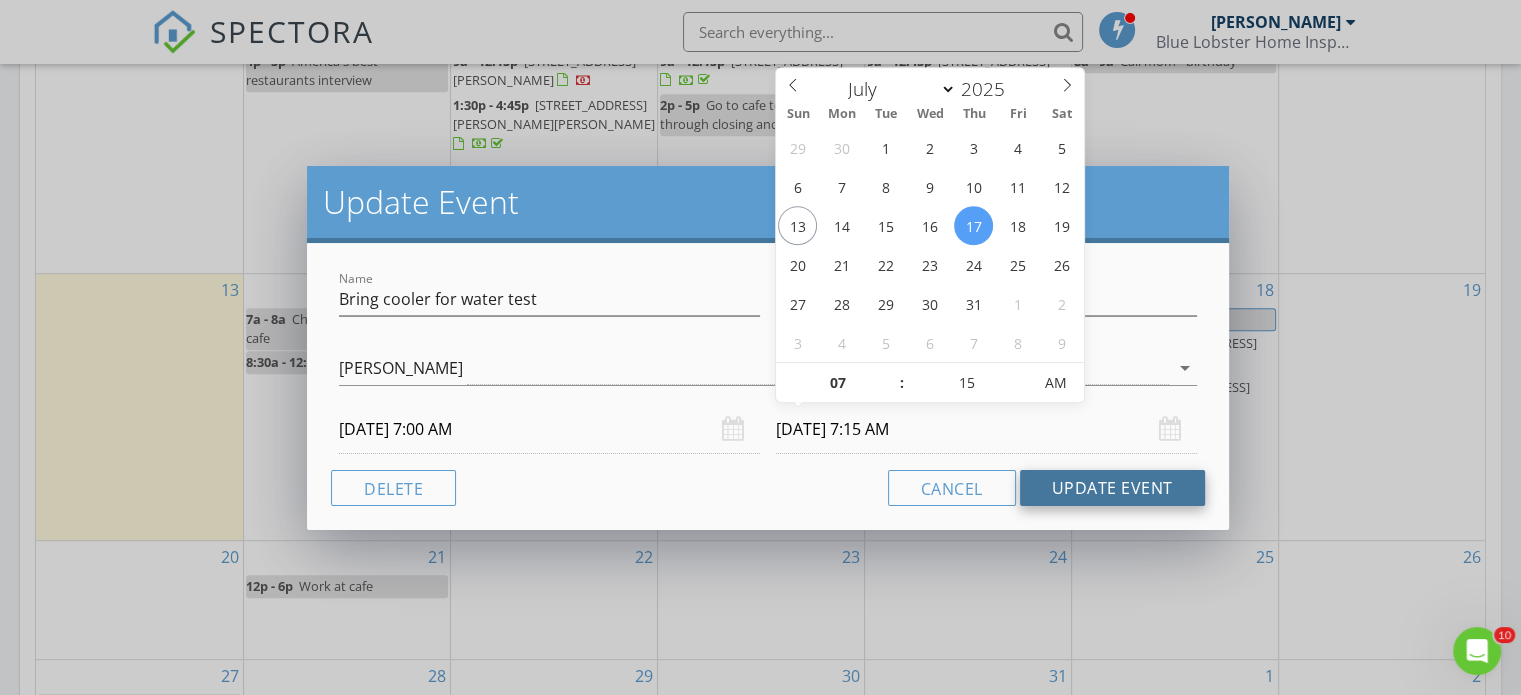 click on "Update Event" at bounding box center (1112, 488) 